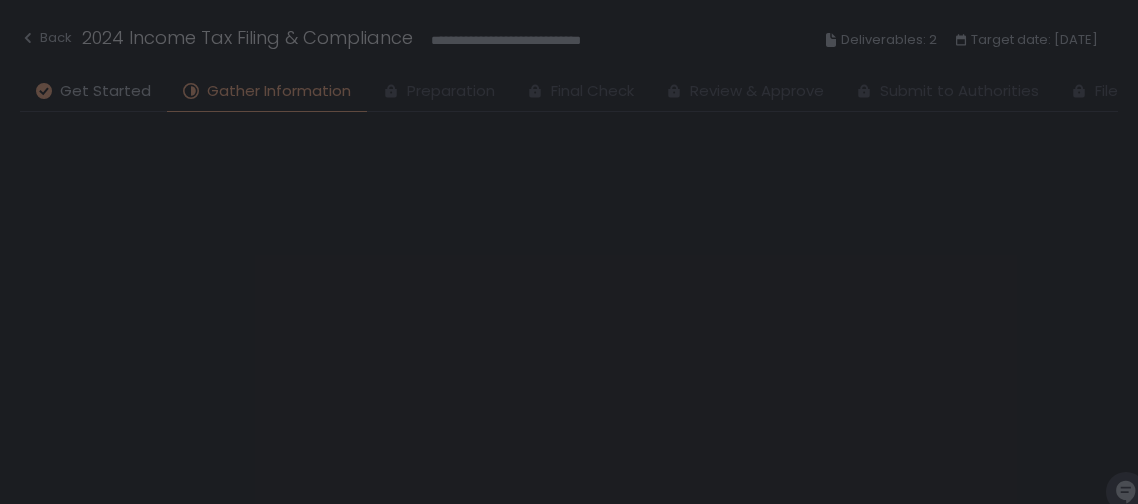 scroll, scrollTop: 0, scrollLeft: 0, axis: both 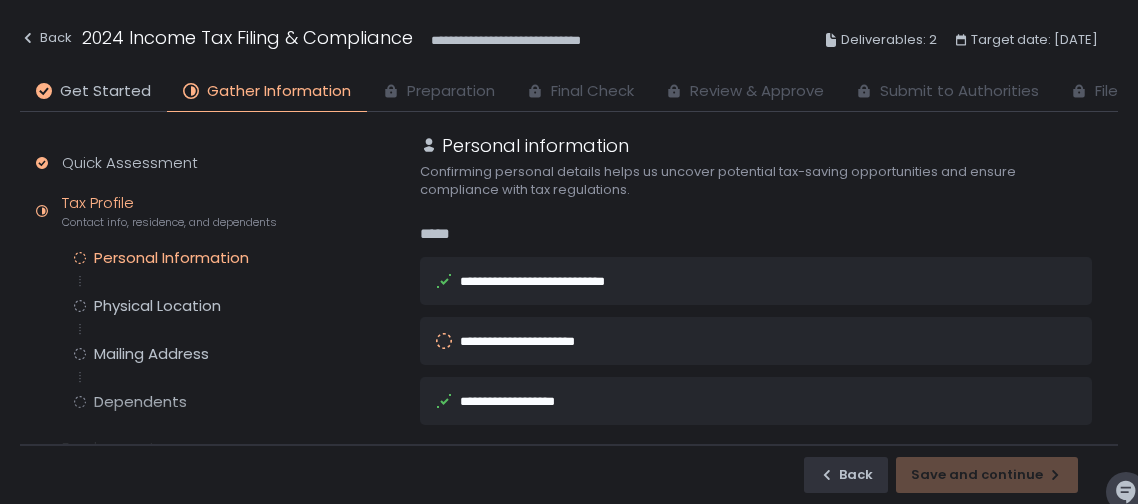click on "**********" at bounding box center [529, 341] 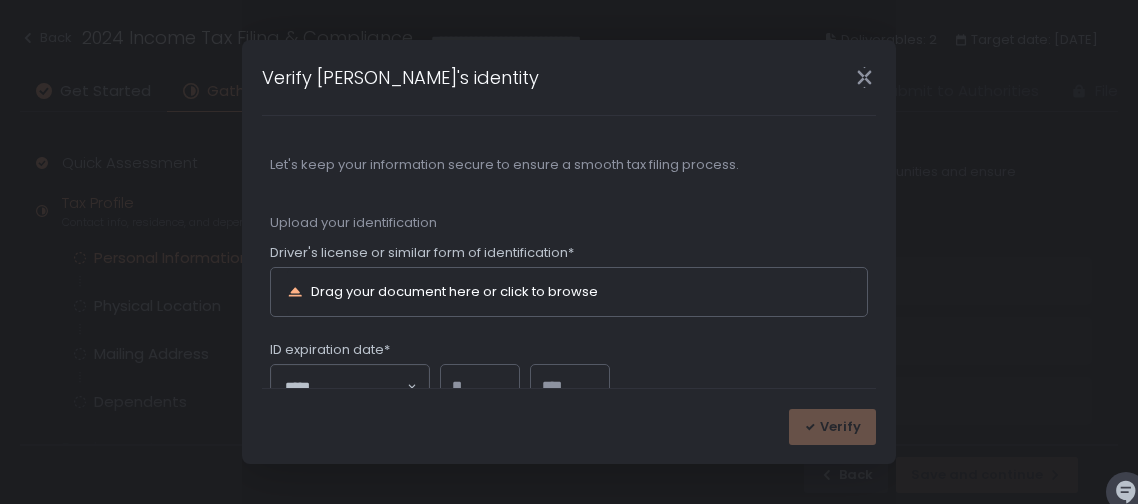 scroll, scrollTop: 134, scrollLeft: 0, axis: vertical 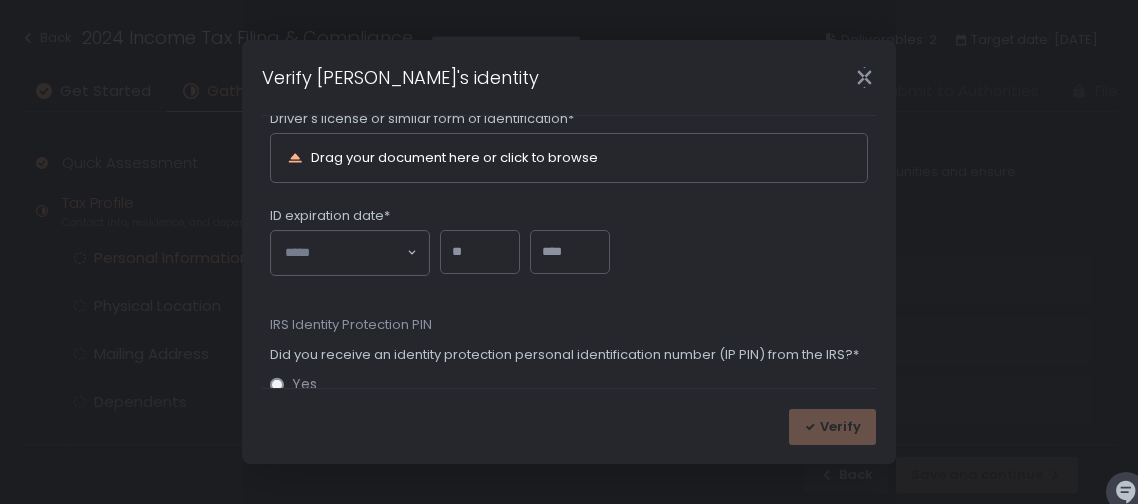 click on "Drag your document here or click to browse" at bounding box center [454, 157] 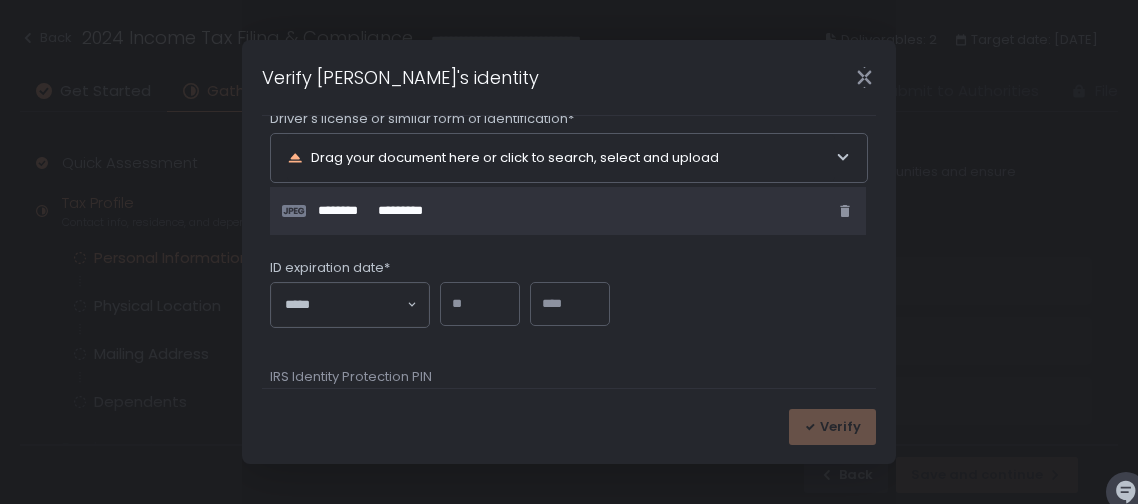 click 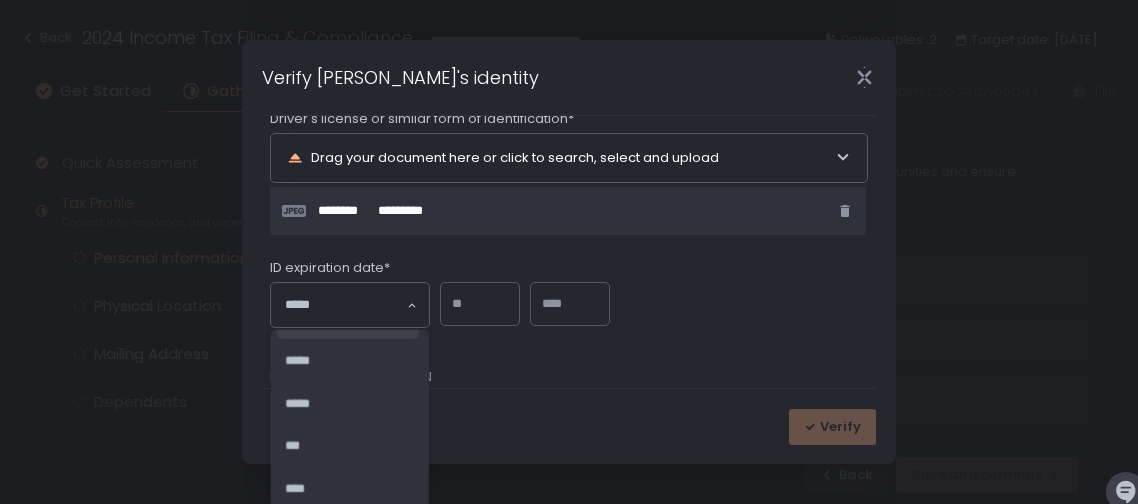 scroll, scrollTop: 82, scrollLeft: 0, axis: vertical 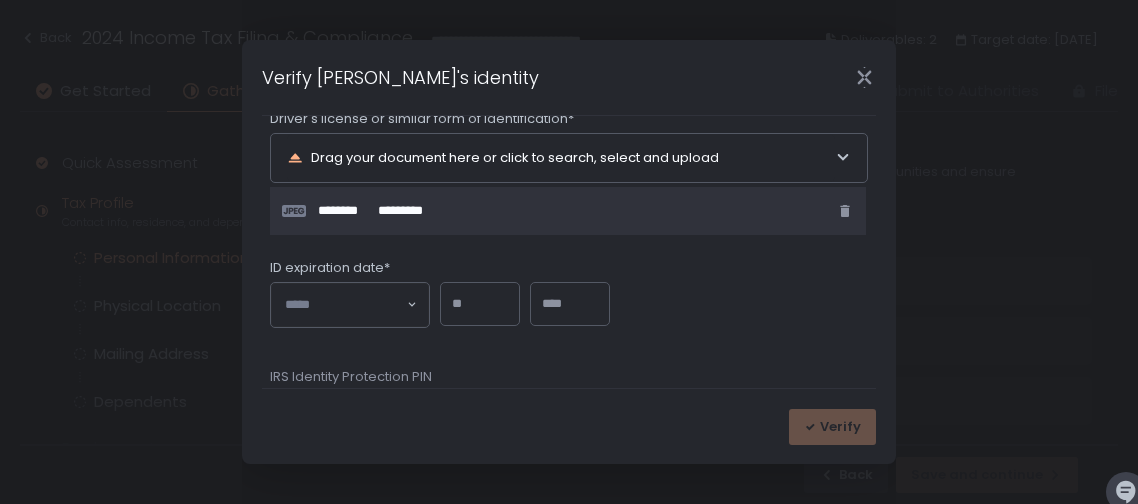 click on "Verify" at bounding box center [569, 426] 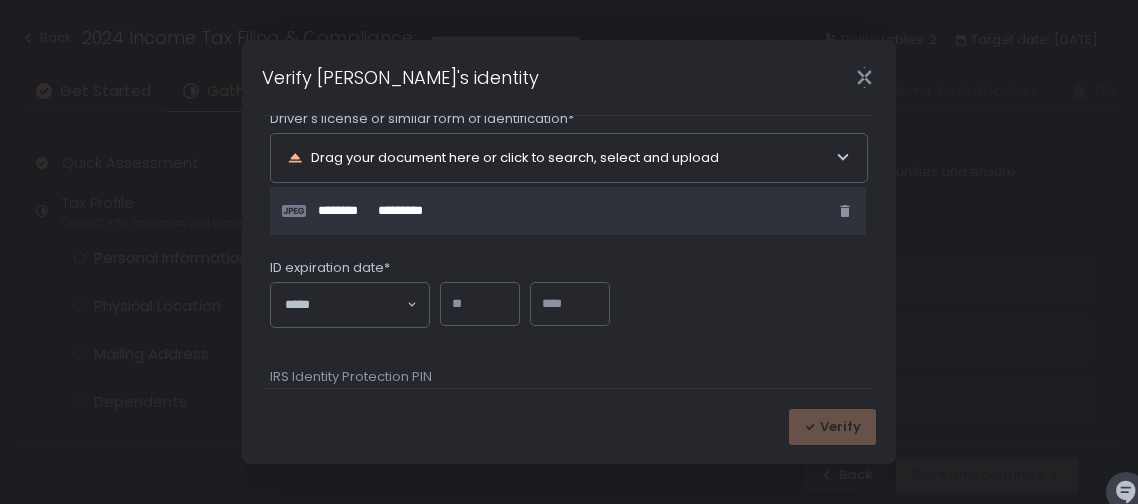 click on "Loading..." 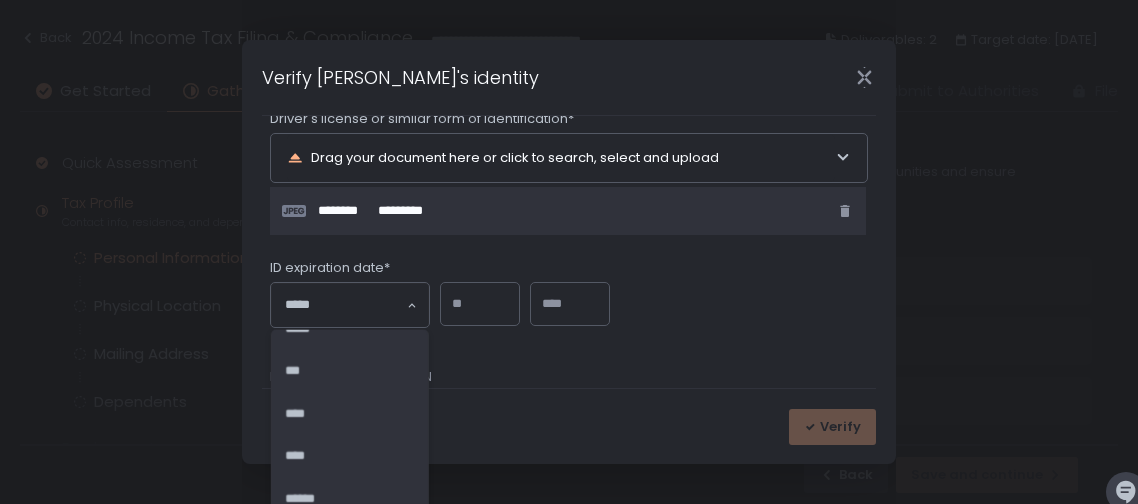 scroll, scrollTop: 155, scrollLeft: 0, axis: vertical 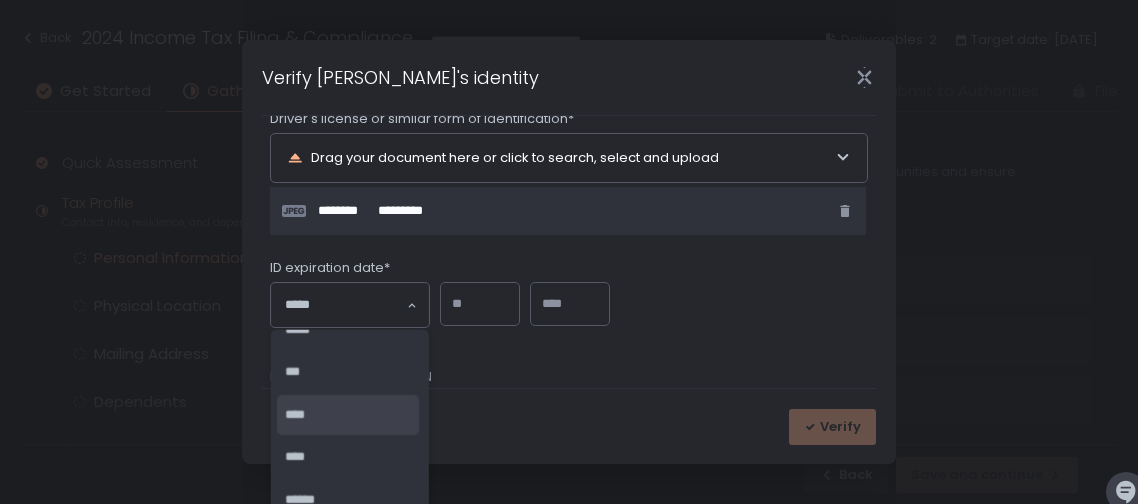 click on "****" 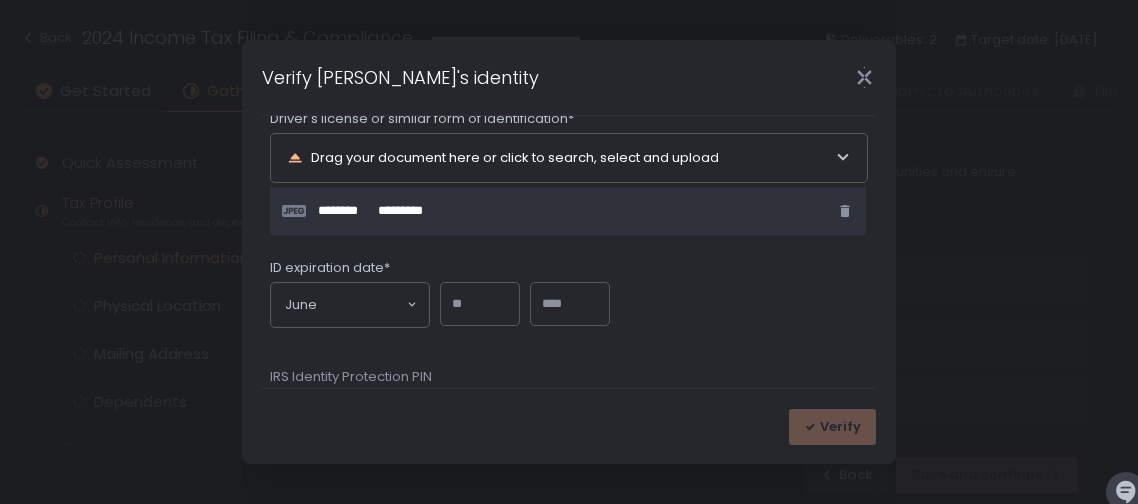 click at bounding box center (480, 304) 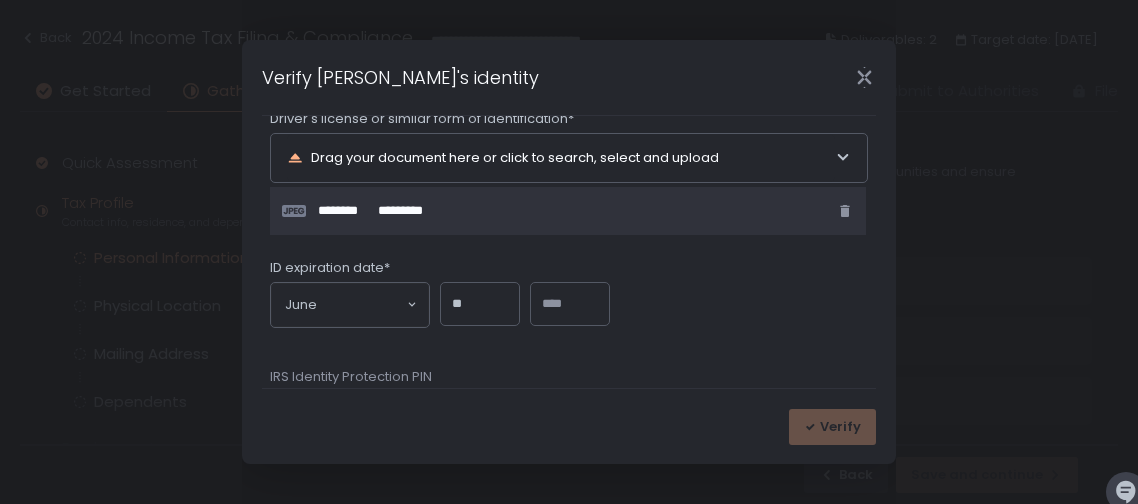 type on "**" 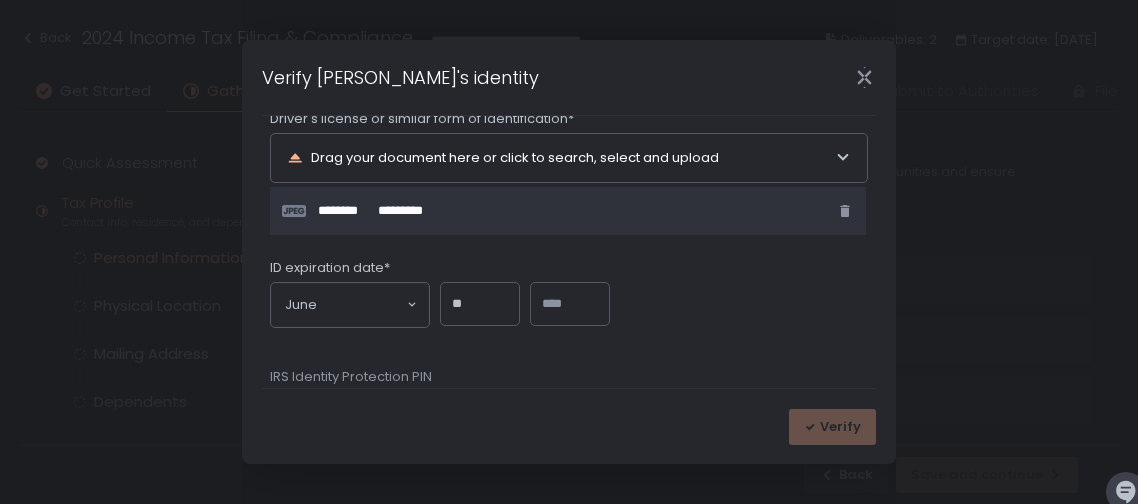 click at bounding box center [570, 304] 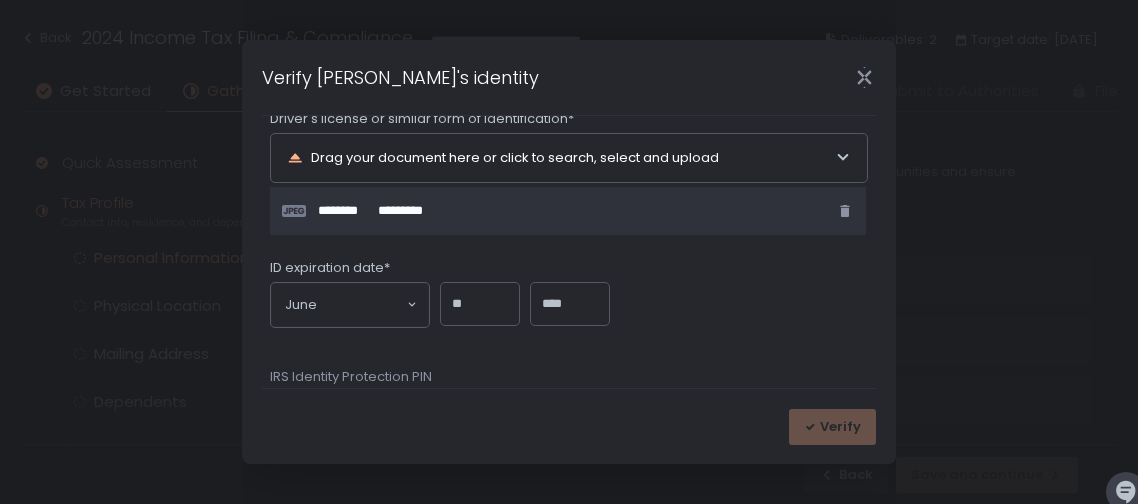 type on "****" 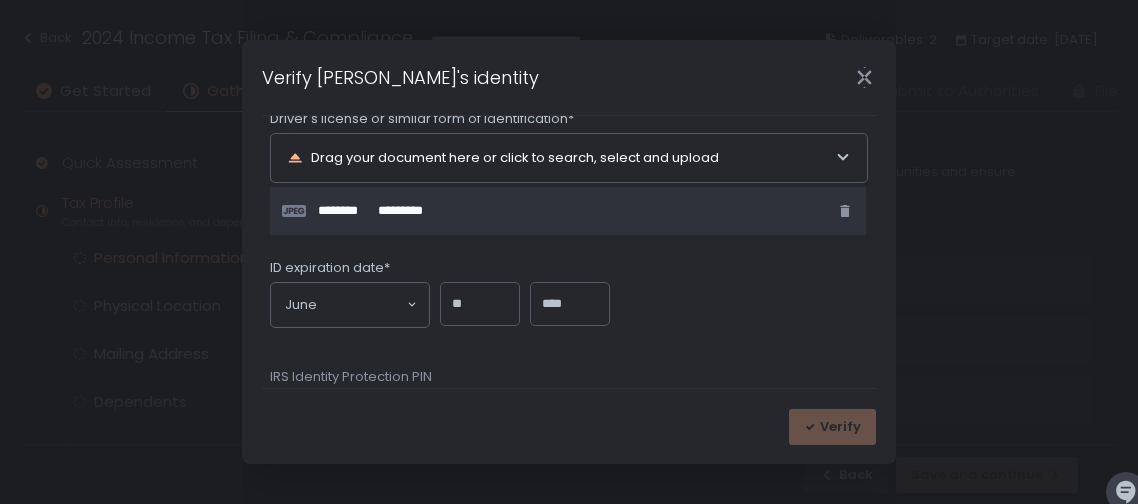 click on "IRS Identity Protection PIN" at bounding box center (569, 377) 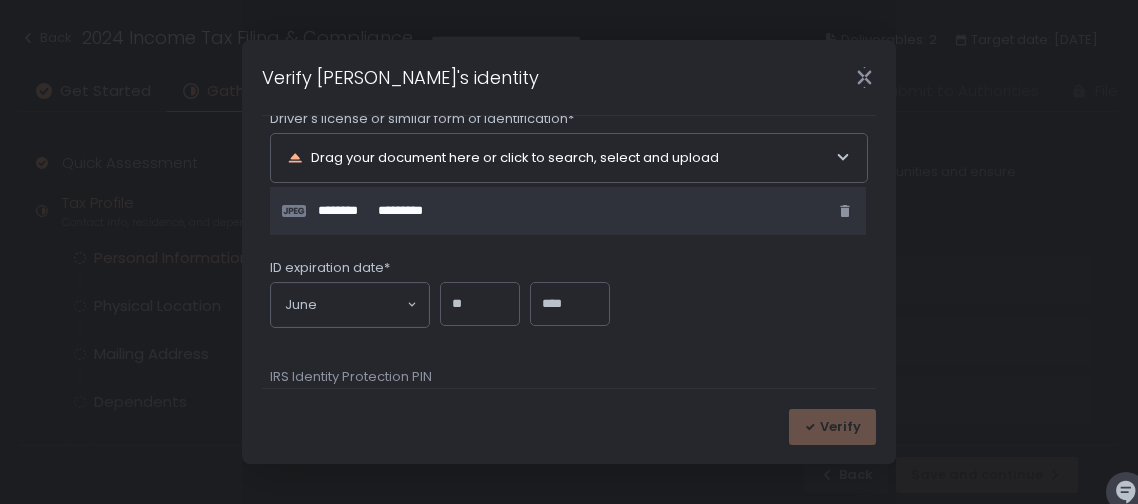 click on "IRS Identity Protection PIN" at bounding box center [569, 377] 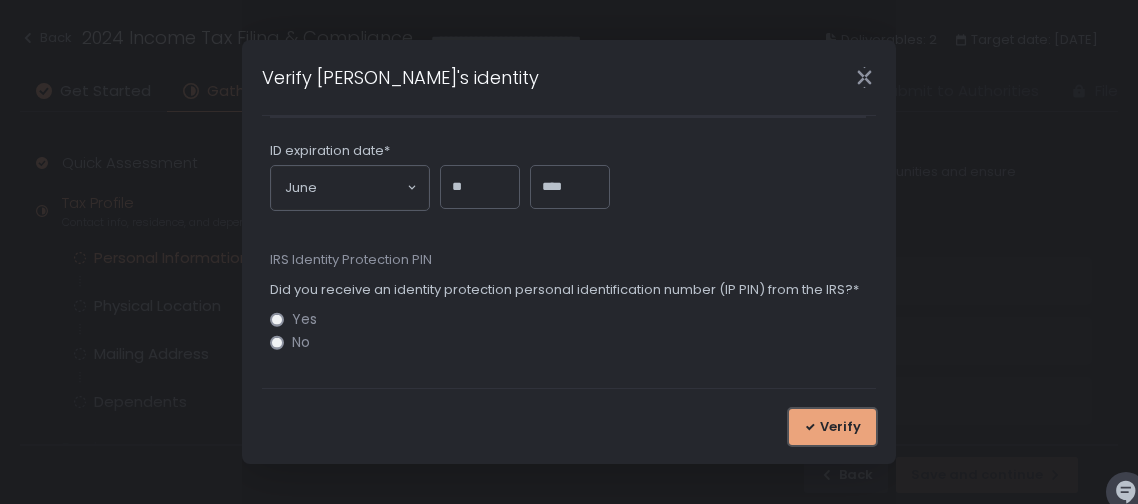 click on "Verify" at bounding box center [840, 427] 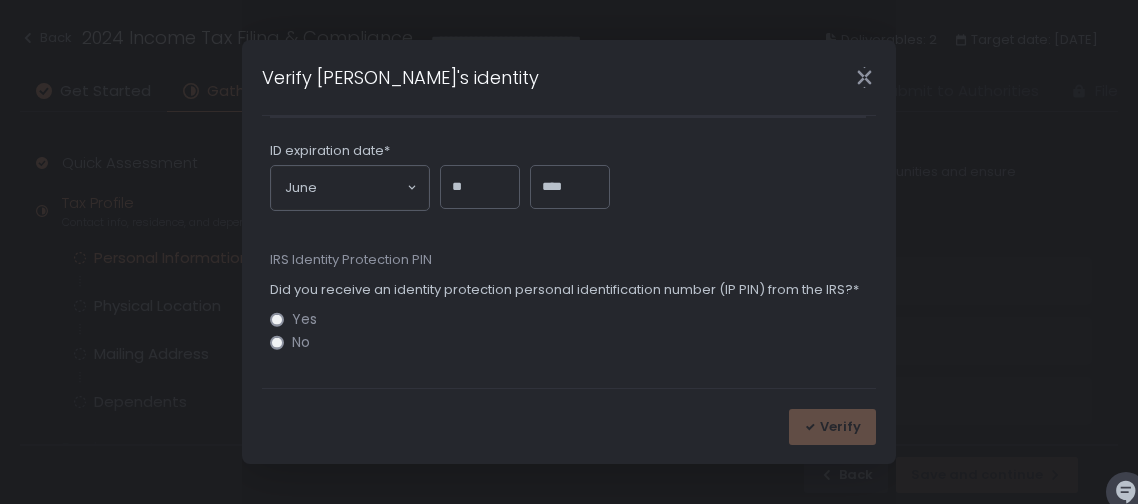 scroll, scrollTop: 0, scrollLeft: 0, axis: both 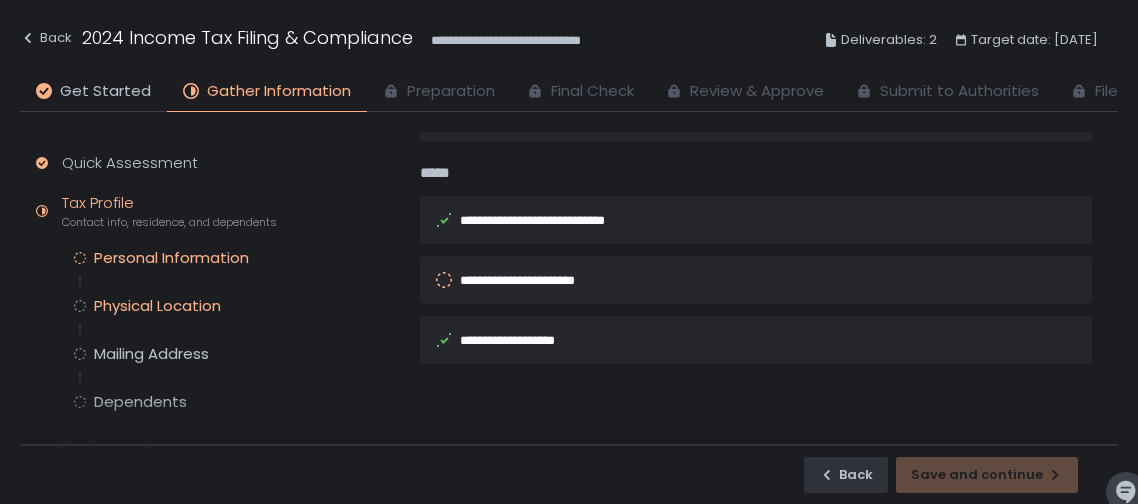 click on "Physical Location" 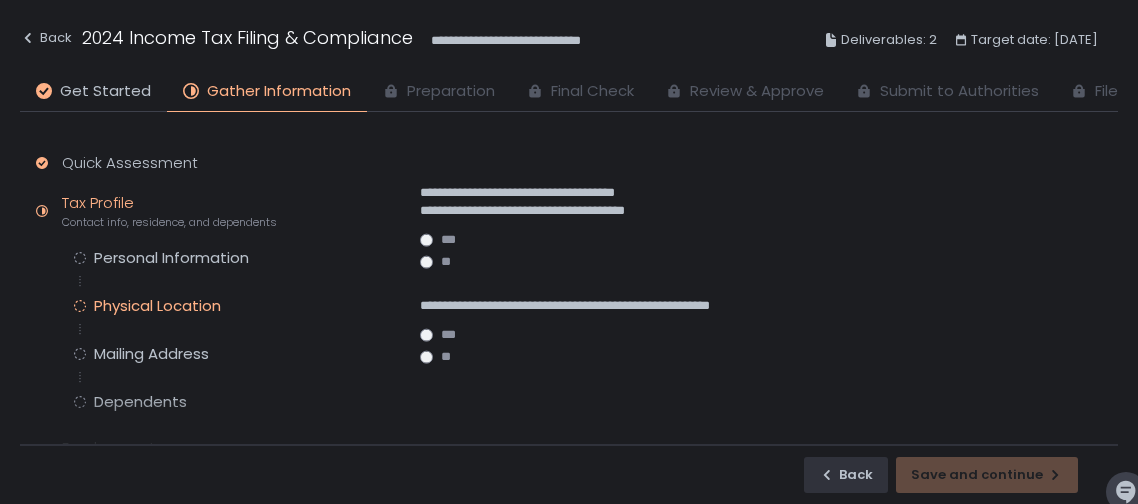 scroll, scrollTop: 0, scrollLeft: 0, axis: both 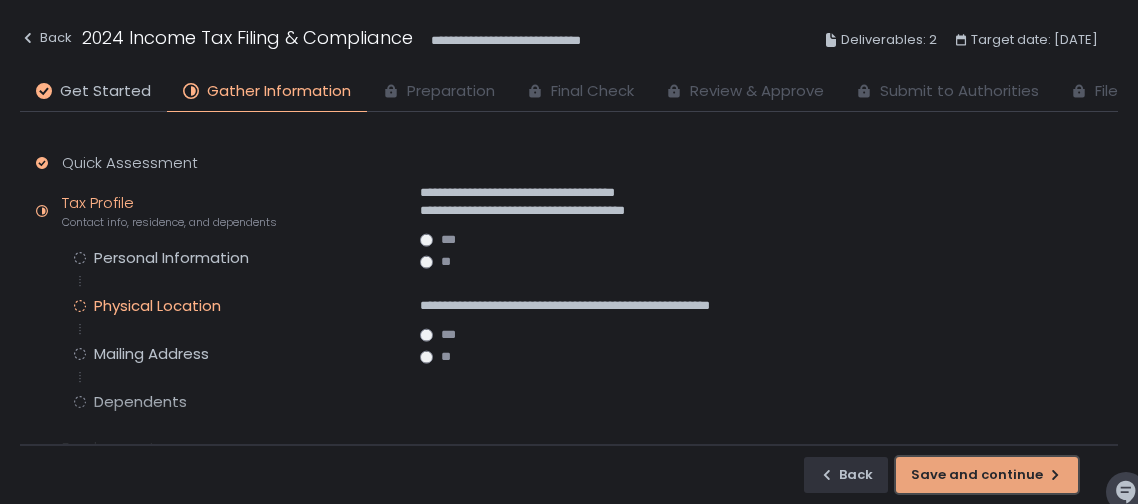 click on "Save and continue" 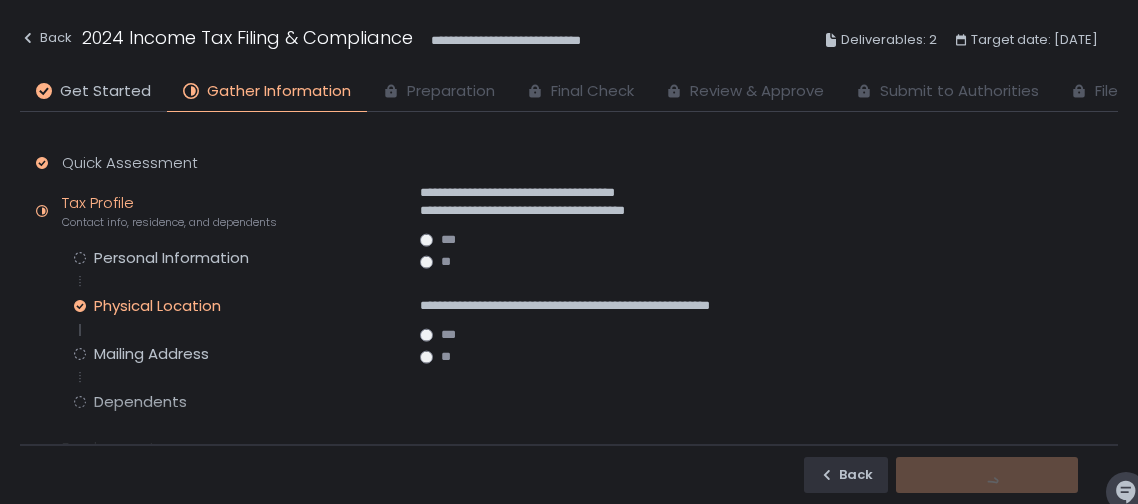 scroll, scrollTop: 0, scrollLeft: 0, axis: both 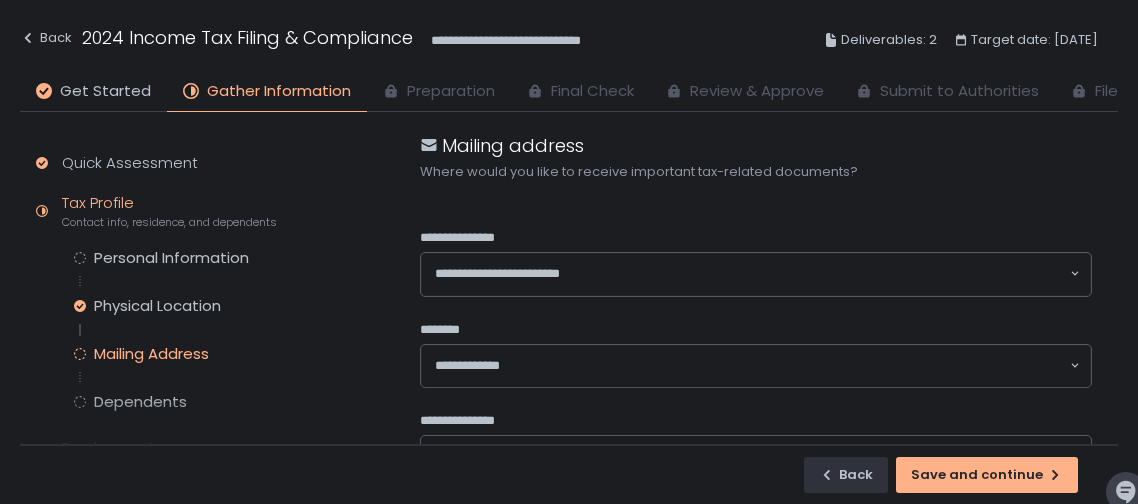 click on "**********" at bounding box center [1075, 275] 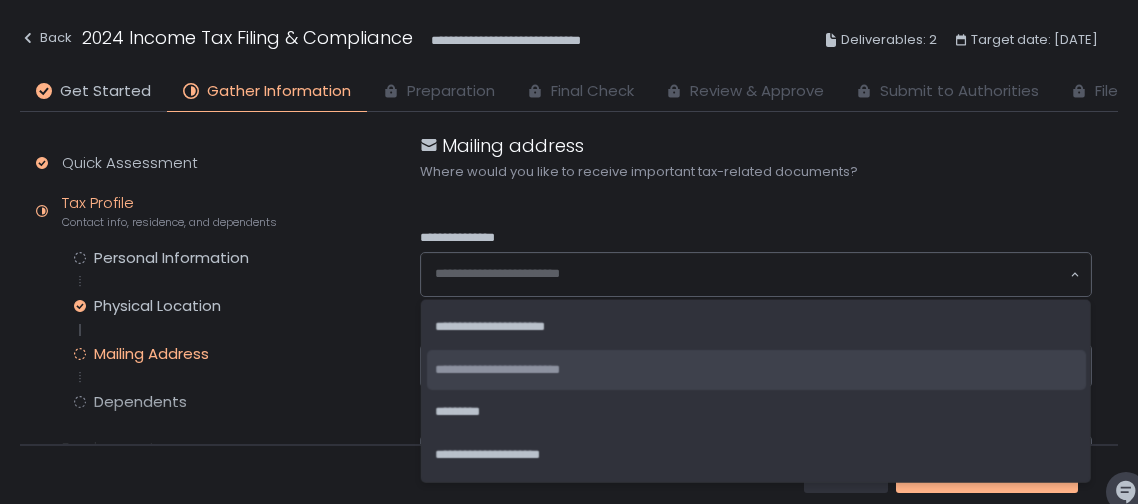 click on "**********" at bounding box center (1075, 275) 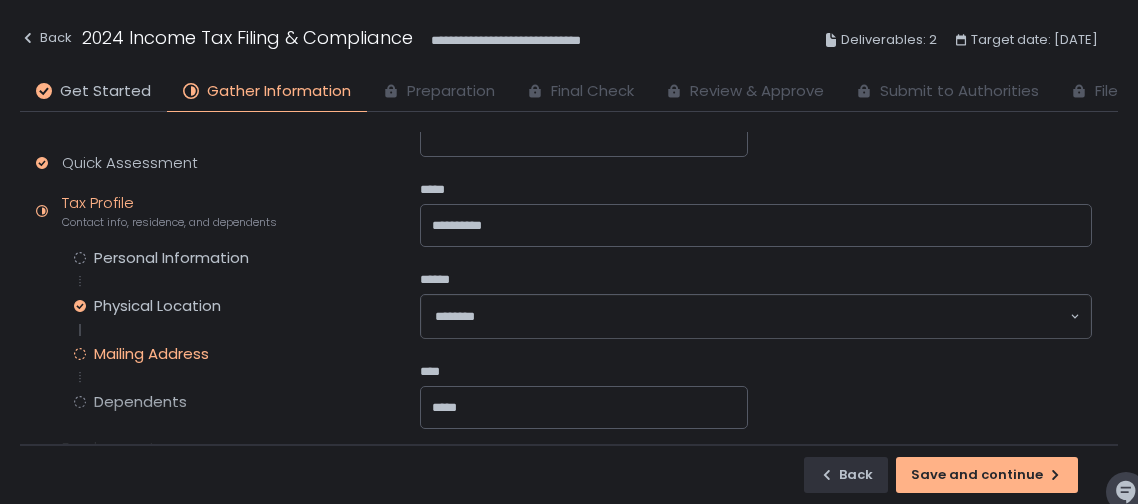 scroll, scrollTop: 476, scrollLeft: 0, axis: vertical 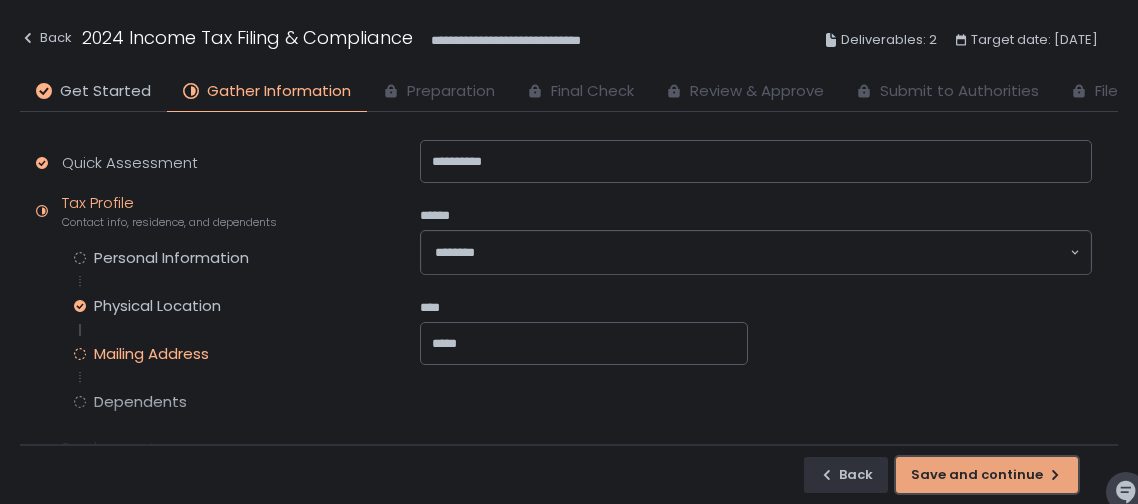 click on "Save and continue" 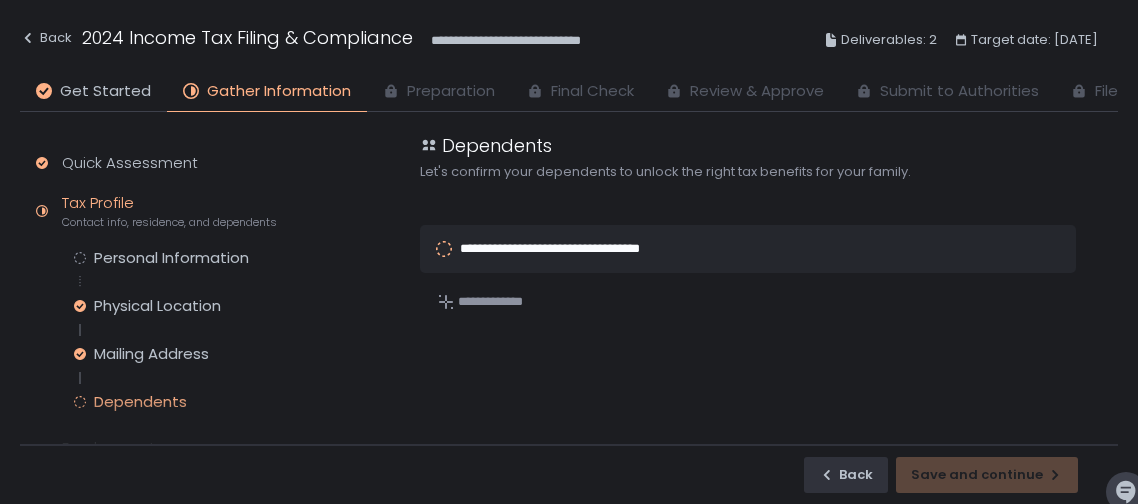 scroll, scrollTop: 0, scrollLeft: 0, axis: both 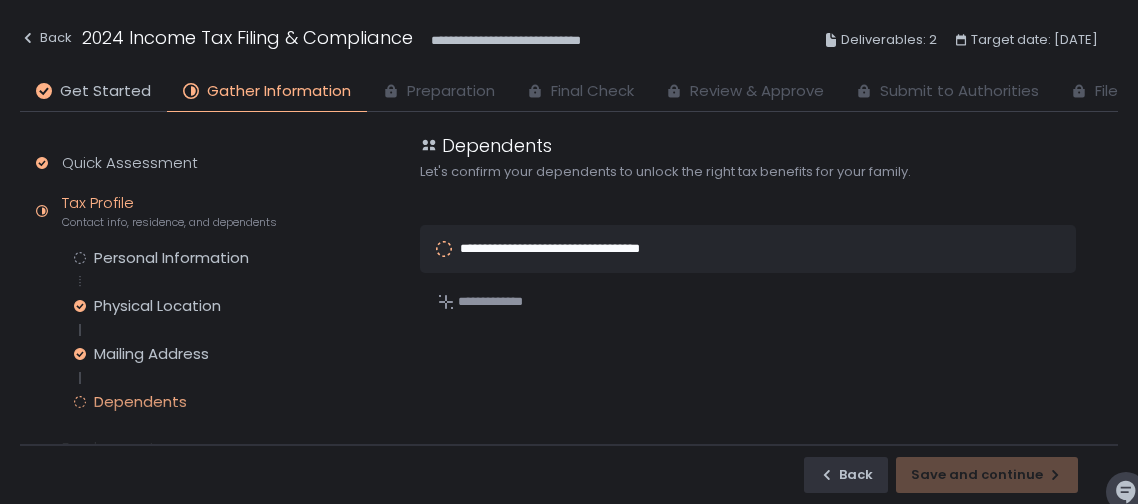 click on "**********" at bounding box center (574, 248) 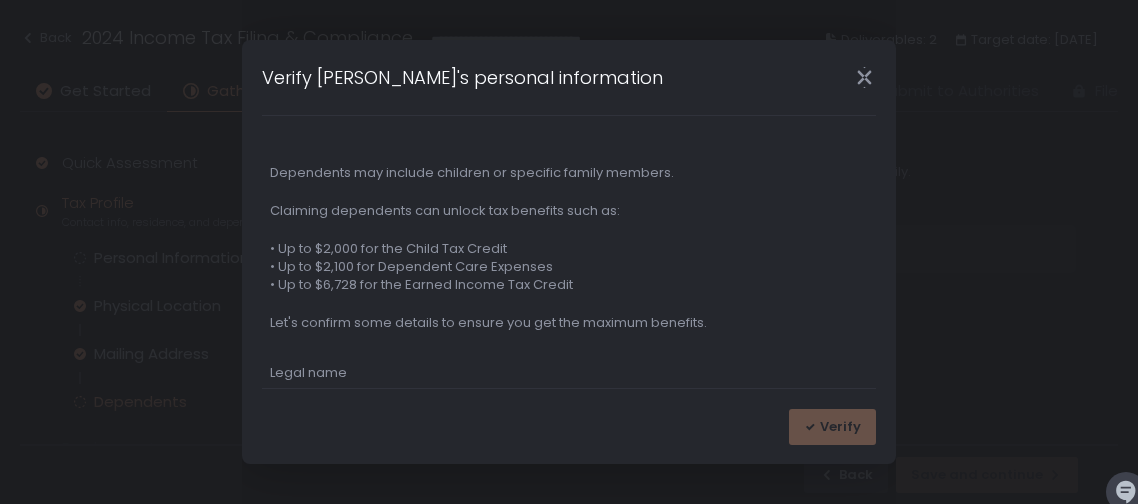scroll, scrollTop: 190, scrollLeft: 0, axis: vertical 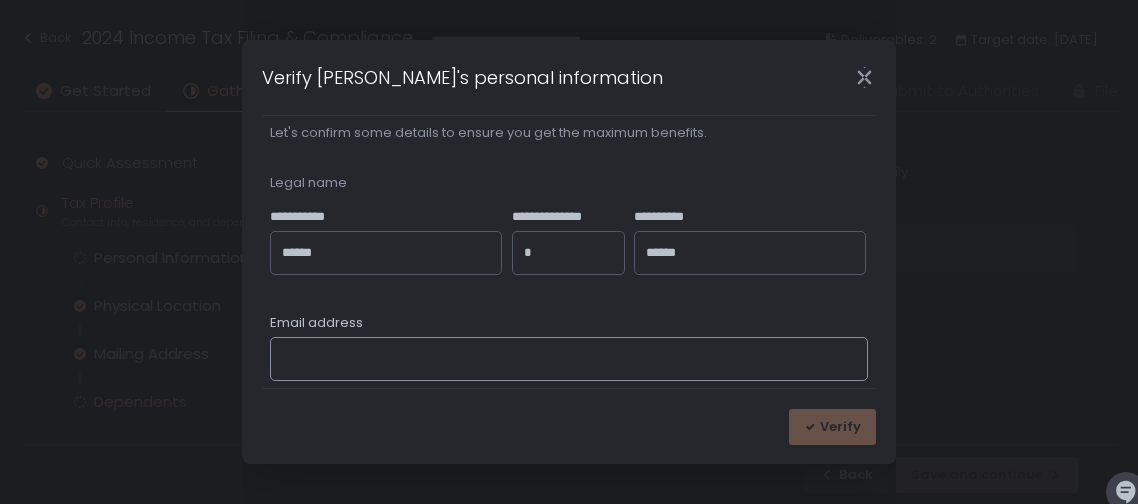 click on "Email address" 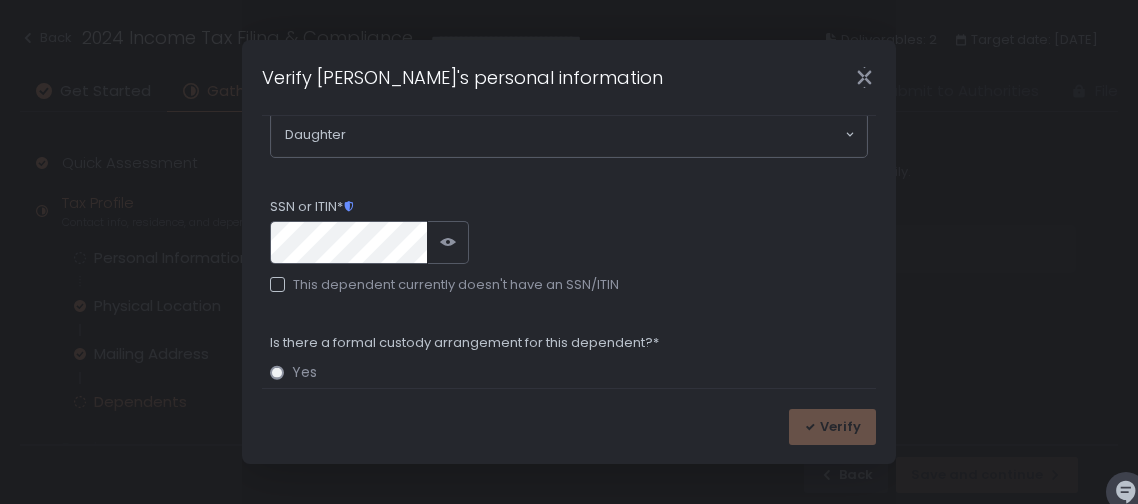 scroll, scrollTop: 529, scrollLeft: 0, axis: vertical 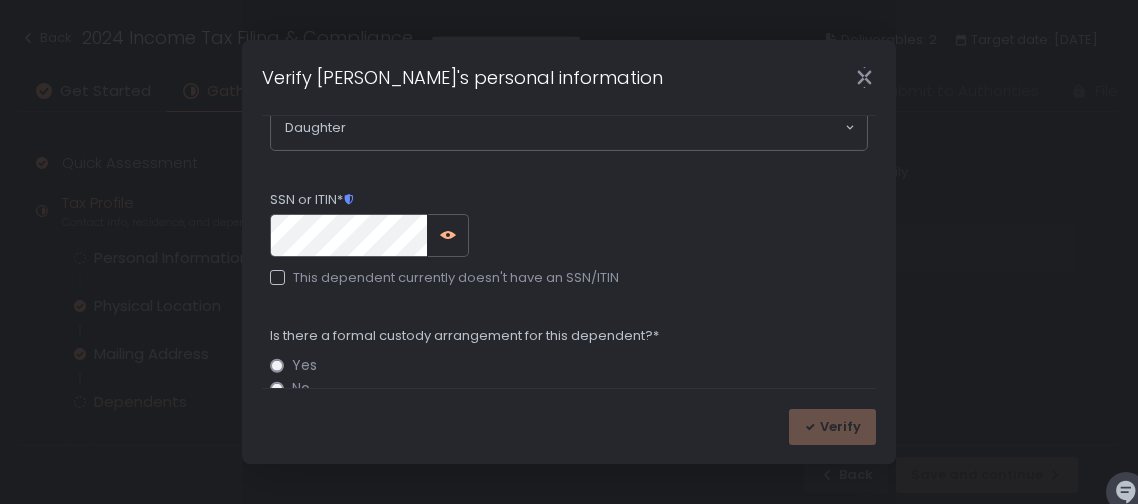 type on "**********" 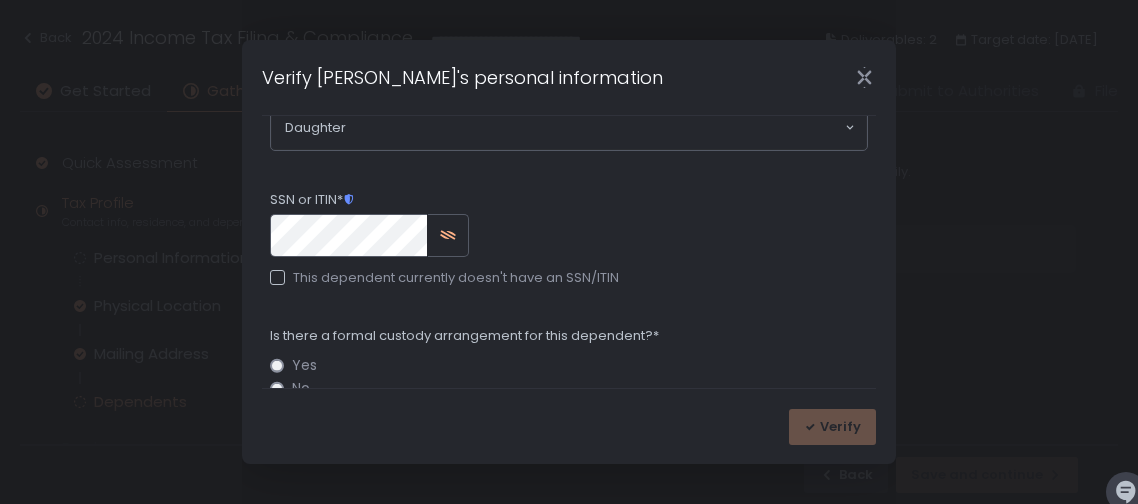 click 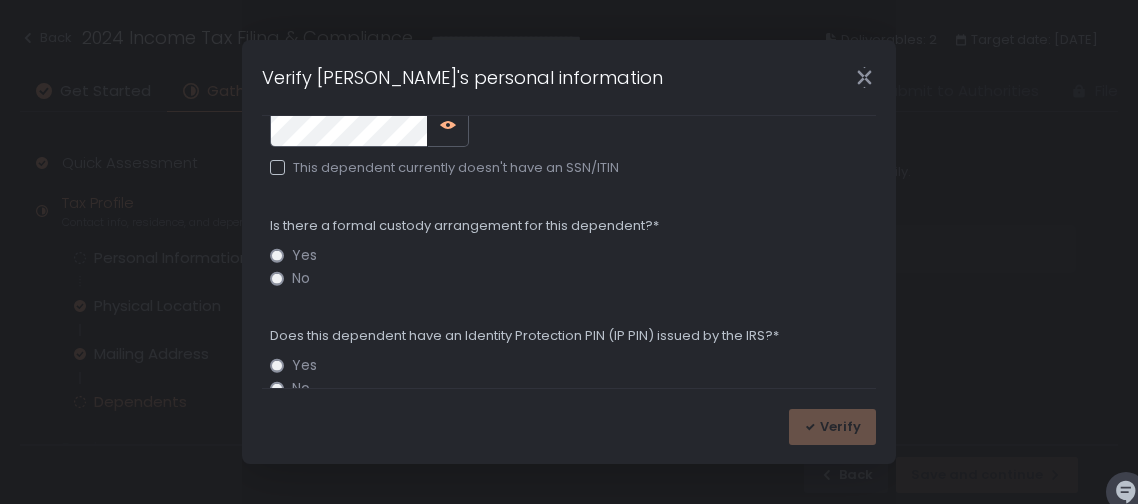 scroll, scrollTop: 643, scrollLeft: 0, axis: vertical 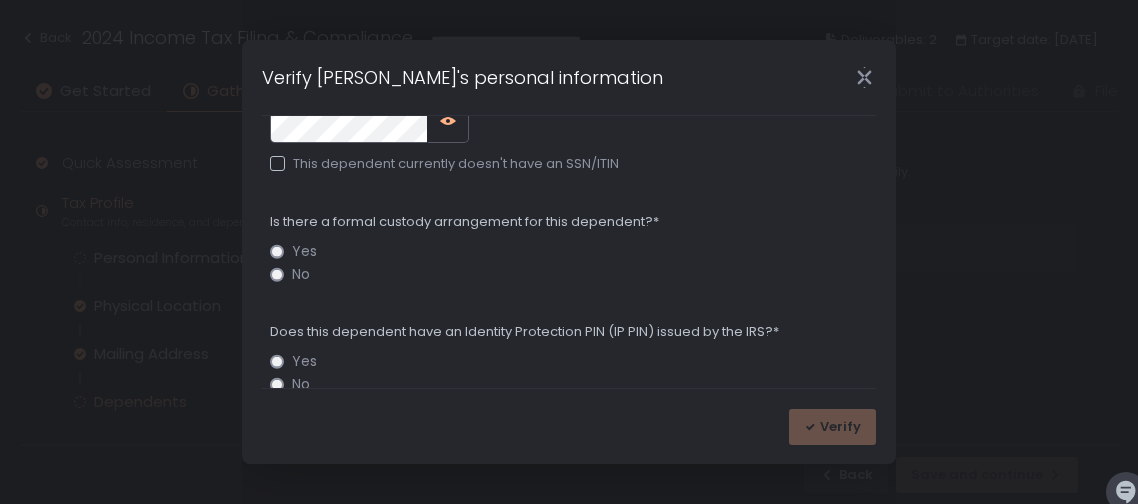 click on "No" 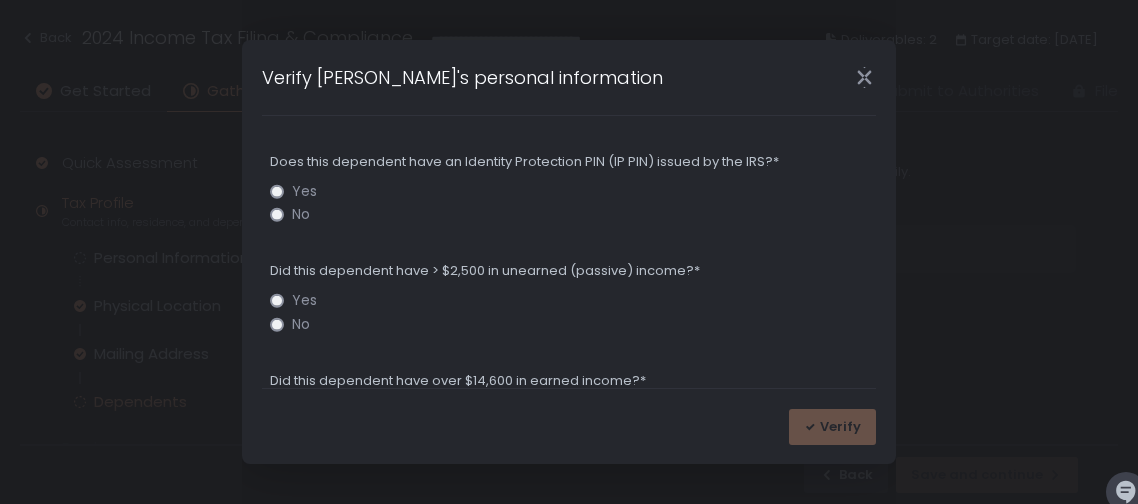 scroll, scrollTop: 818, scrollLeft: 0, axis: vertical 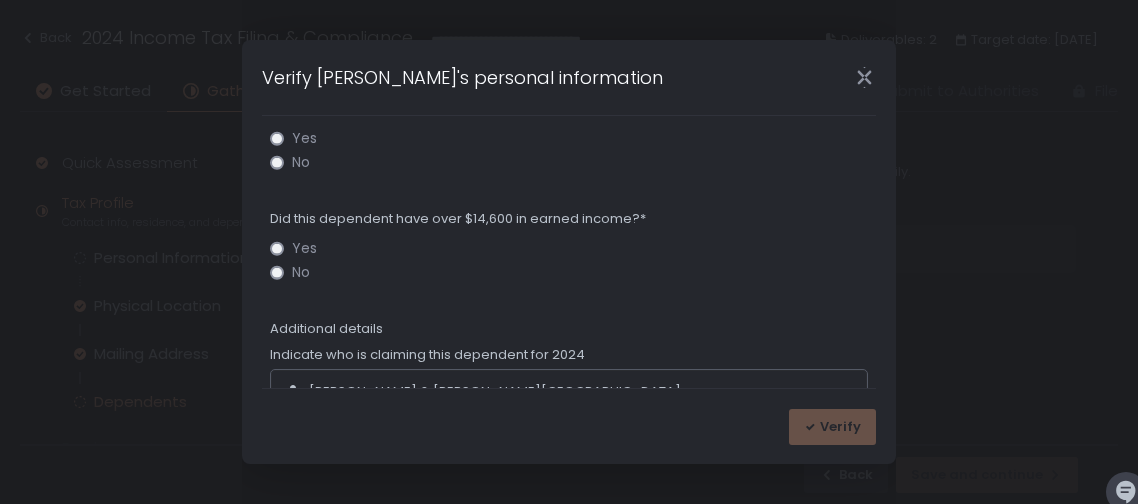 click on "No" 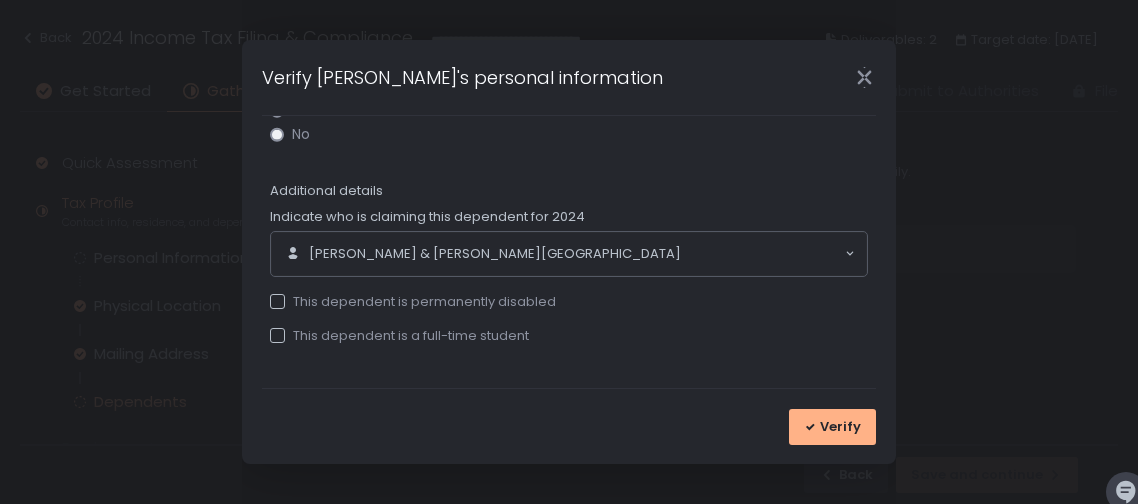 scroll, scrollTop: 1114, scrollLeft: 0, axis: vertical 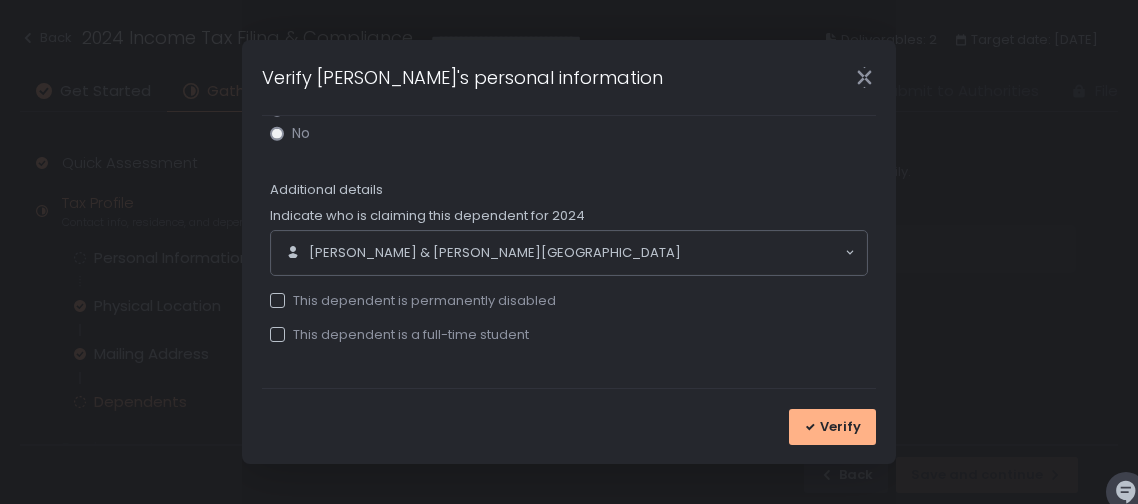 click at bounding box center [277, 334] 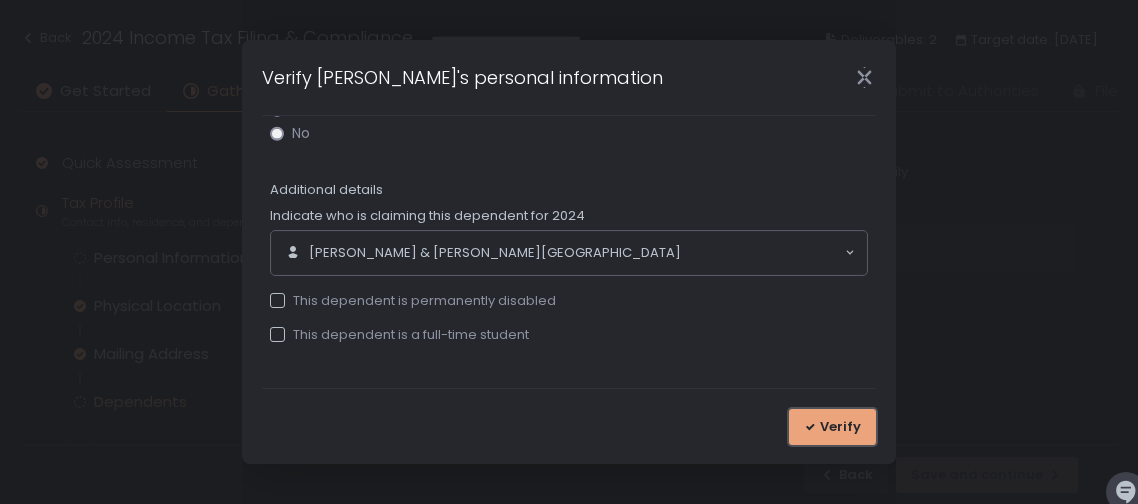 click on "Verify" at bounding box center (832, 427) 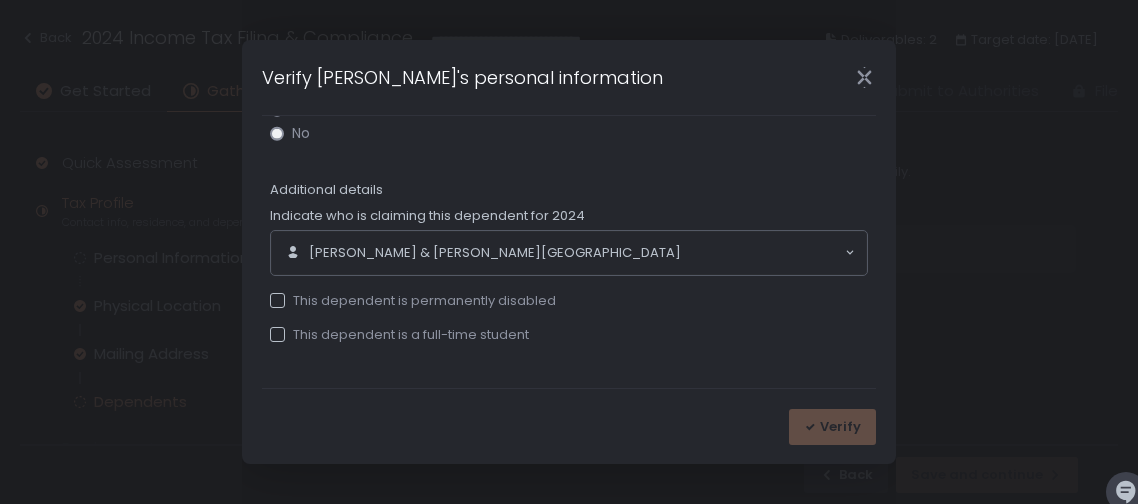 scroll, scrollTop: 0, scrollLeft: 0, axis: both 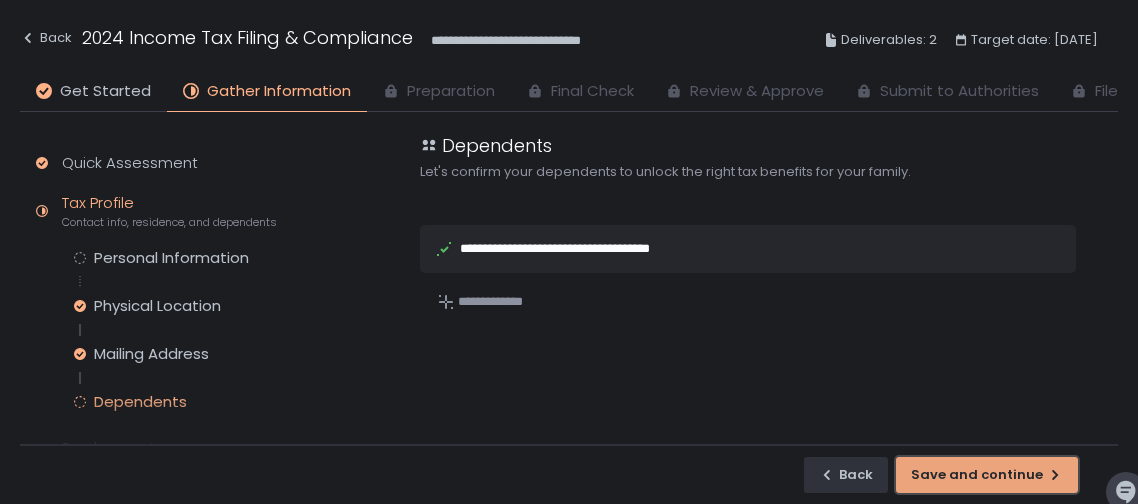 click on "Save and continue" 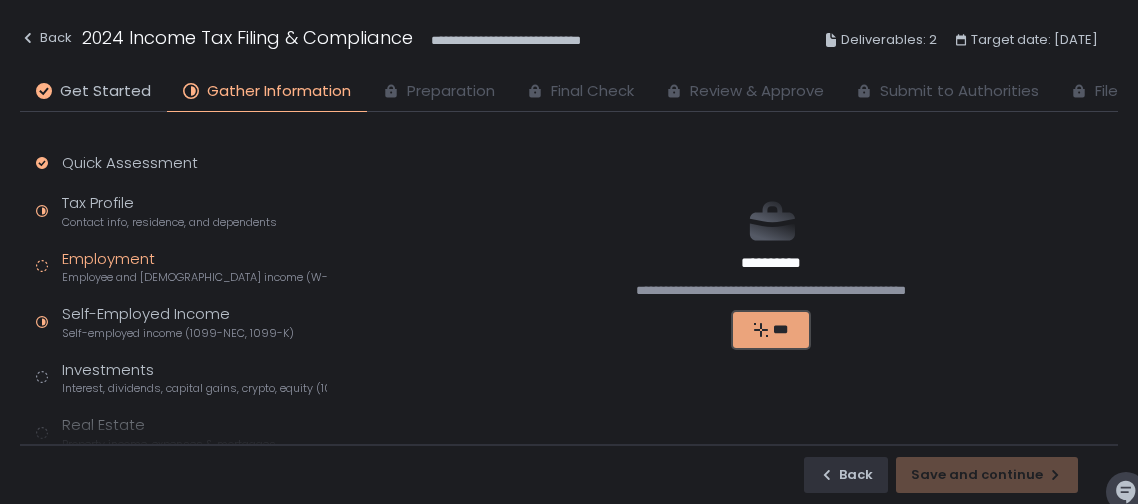 click on "***" 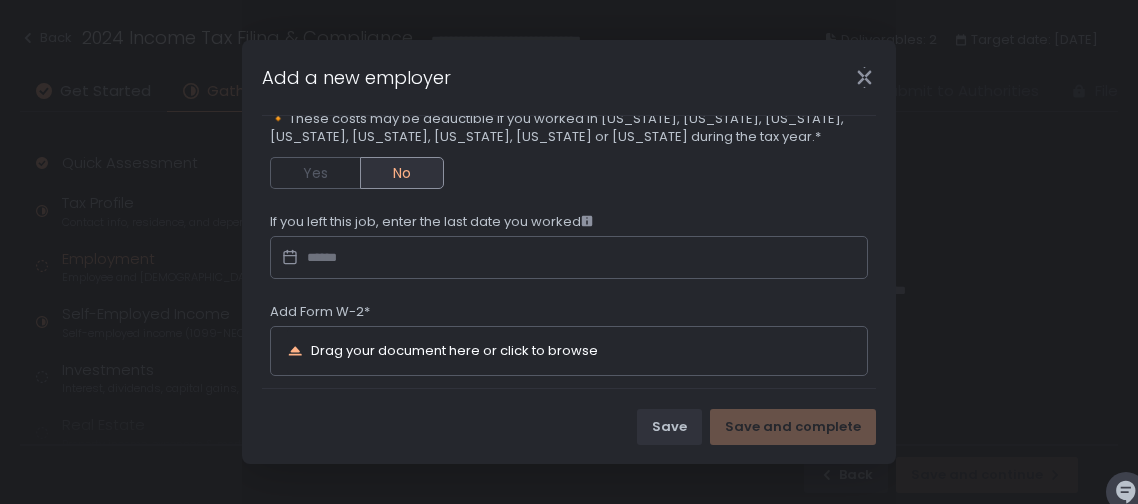 scroll, scrollTop: 0, scrollLeft: 0, axis: both 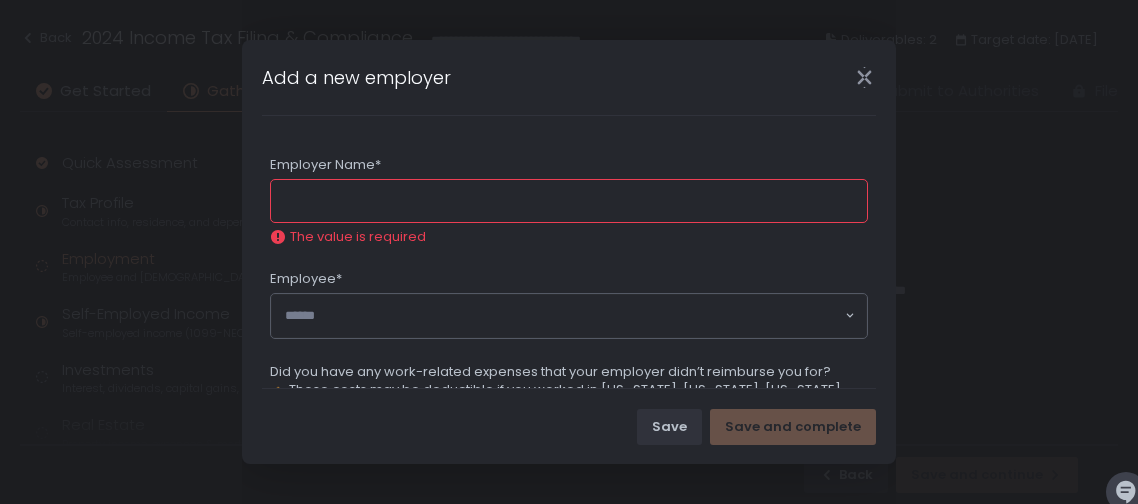 type on "*" 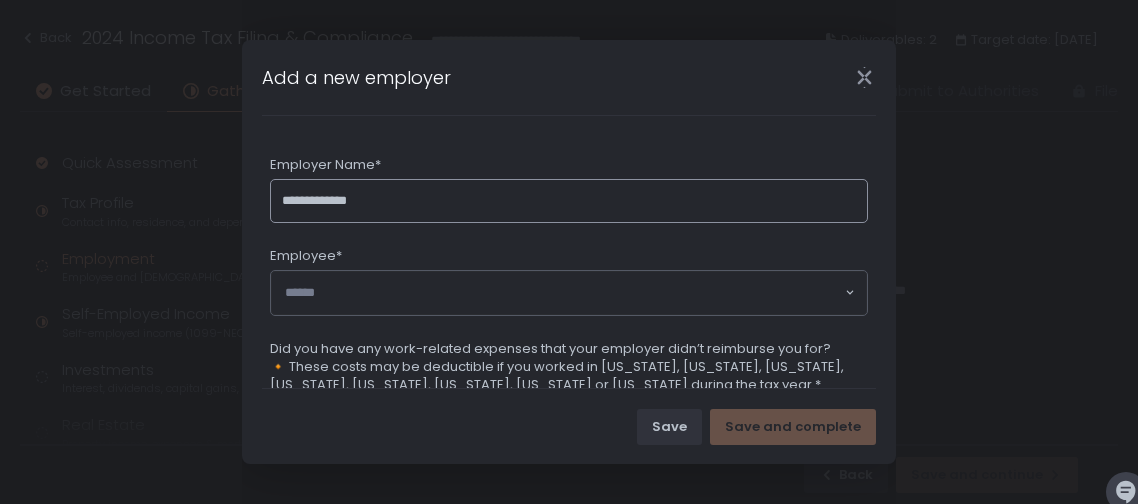 type on "**********" 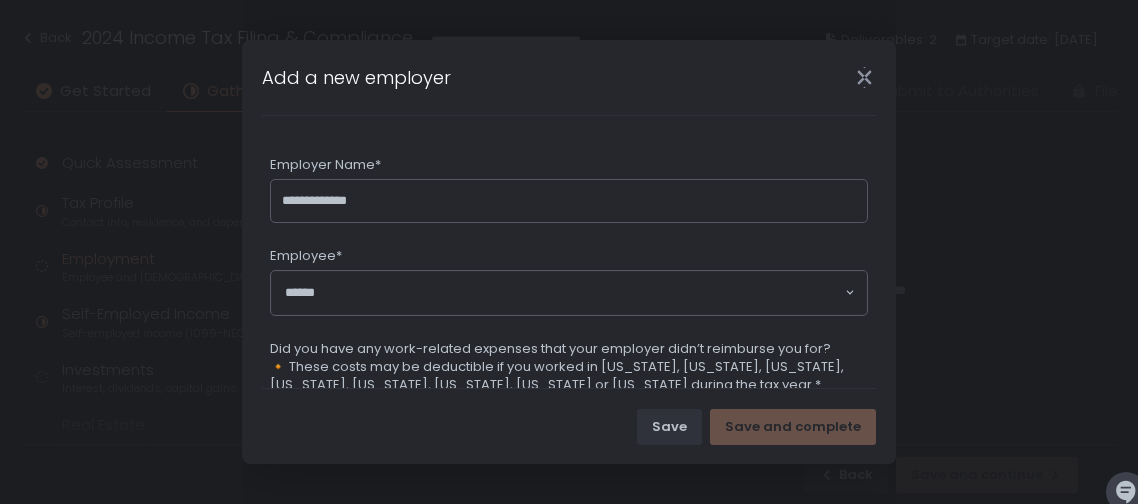 click on "Loading..." at bounding box center (850, 293) 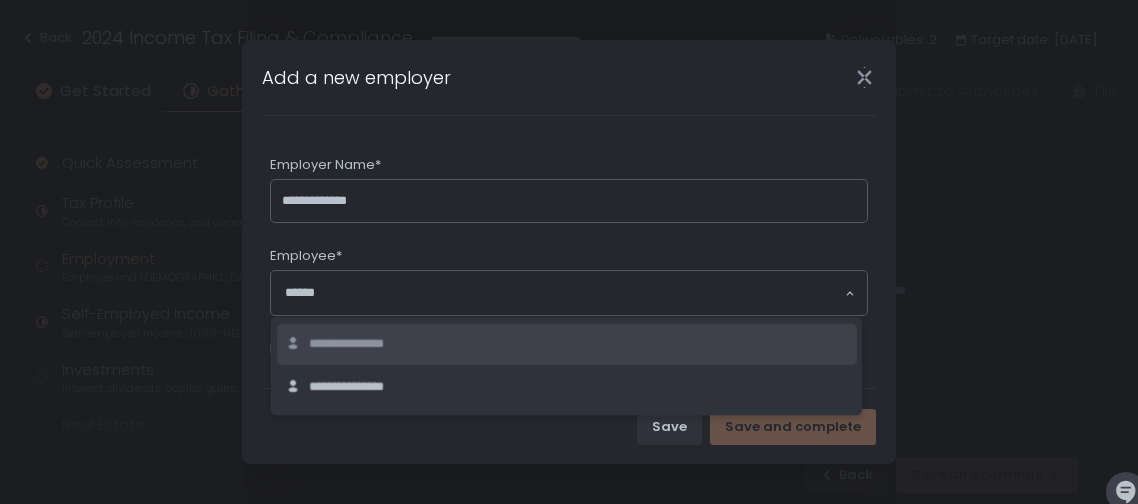 click on "**********" 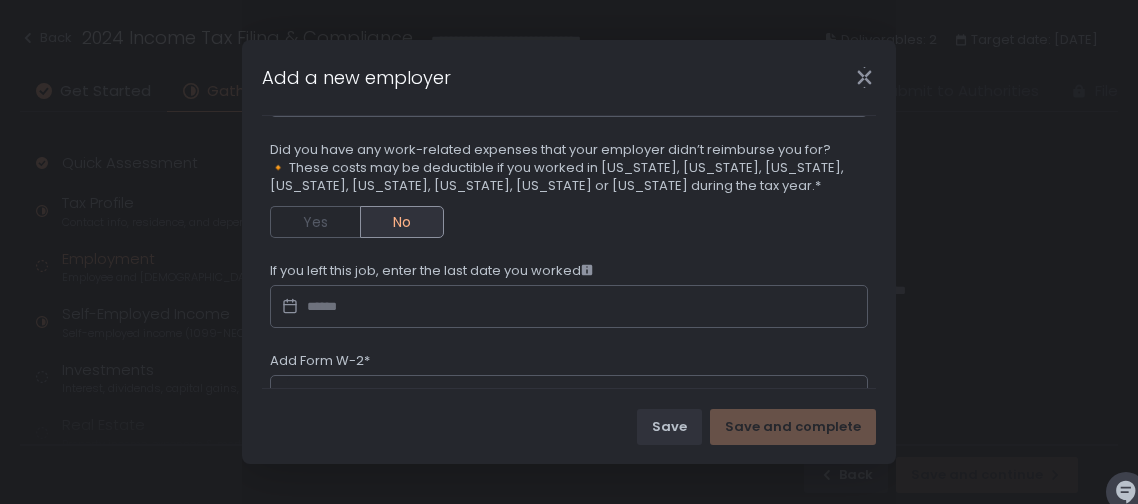 scroll, scrollTop: 219, scrollLeft: 0, axis: vertical 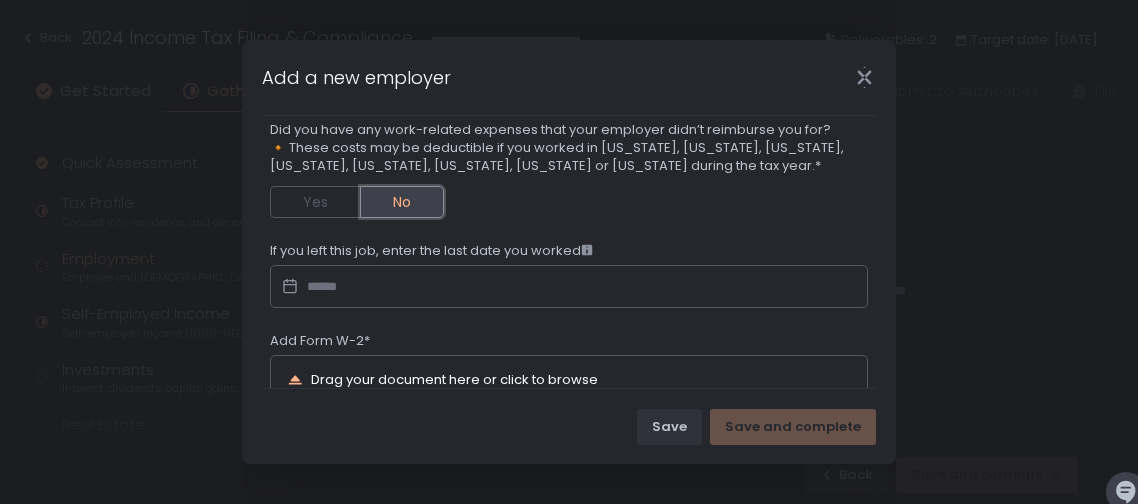 click on "No" at bounding box center [402, 202] 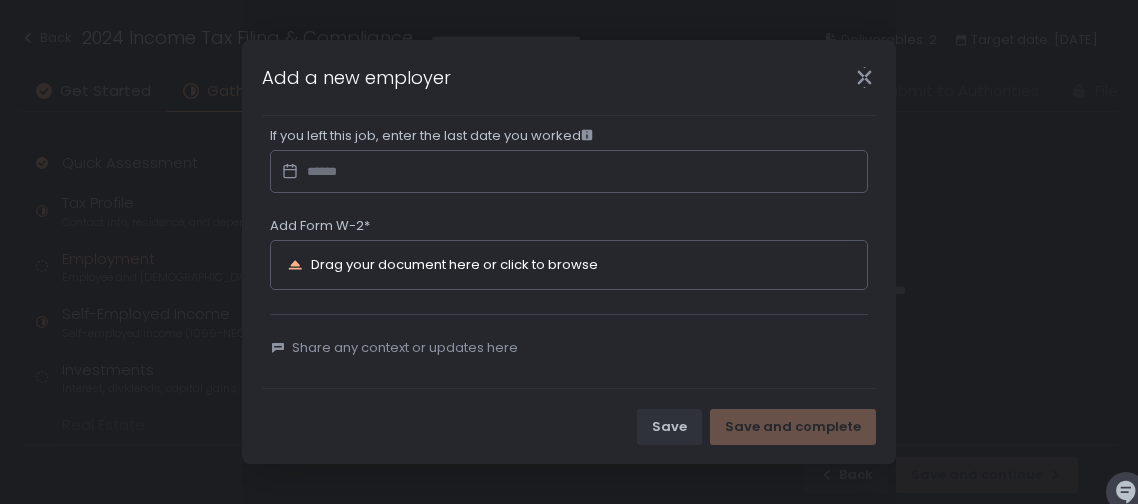 scroll, scrollTop: 339, scrollLeft: 0, axis: vertical 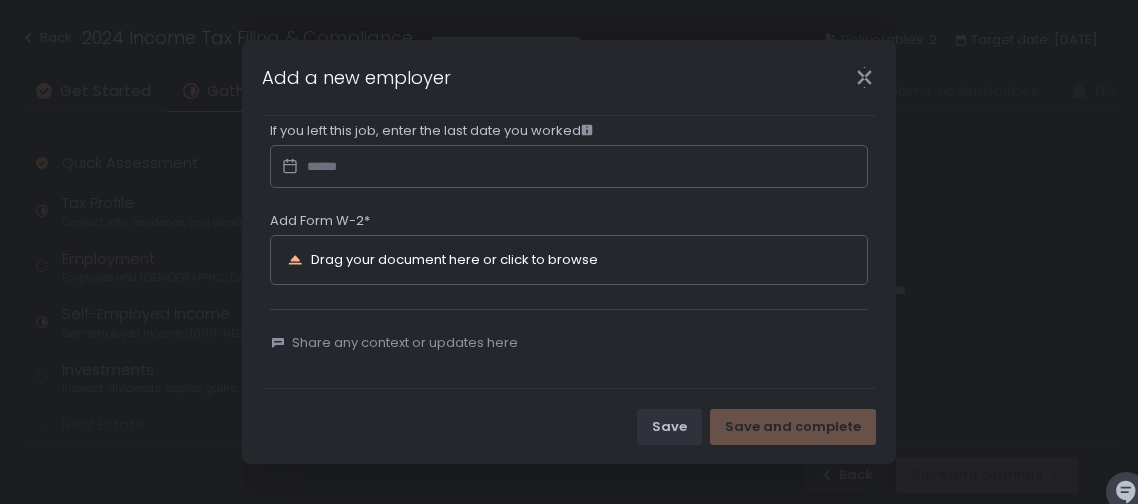 click on "Drag your document here or click to browse" at bounding box center [454, 259] 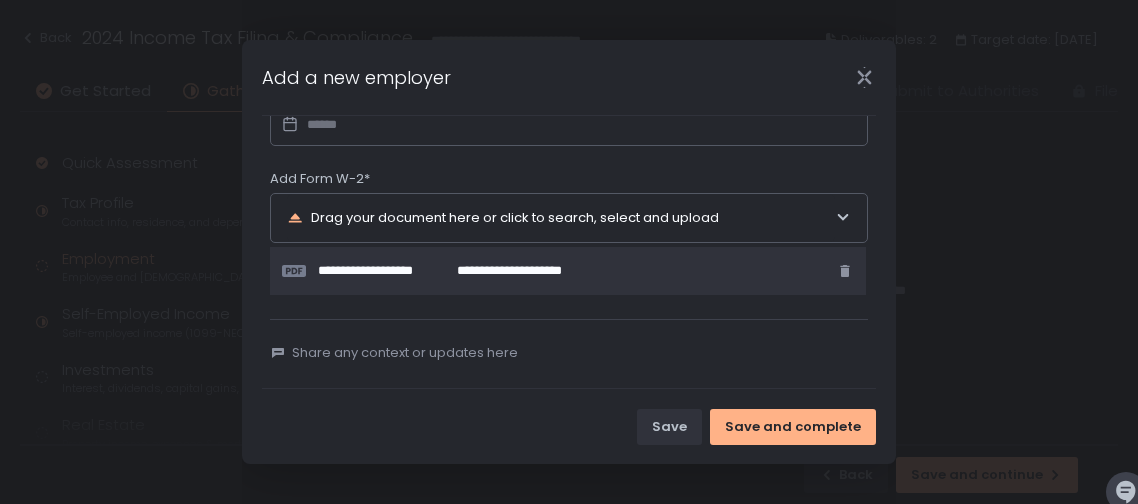 scroll, scrollTop: 392, scrollLeft: 0, axis: vertical 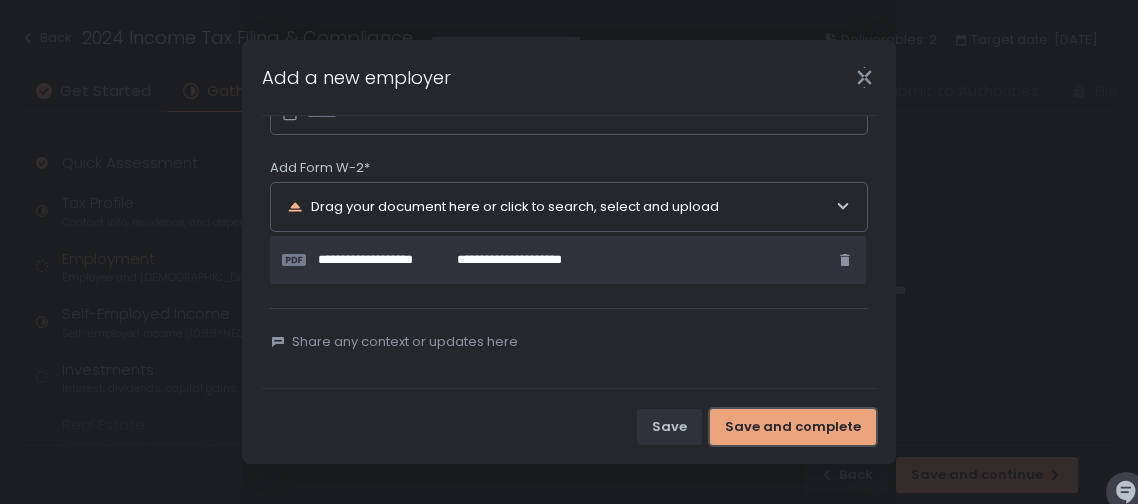 click on "Save and complete" at bounding box center [793, 427] 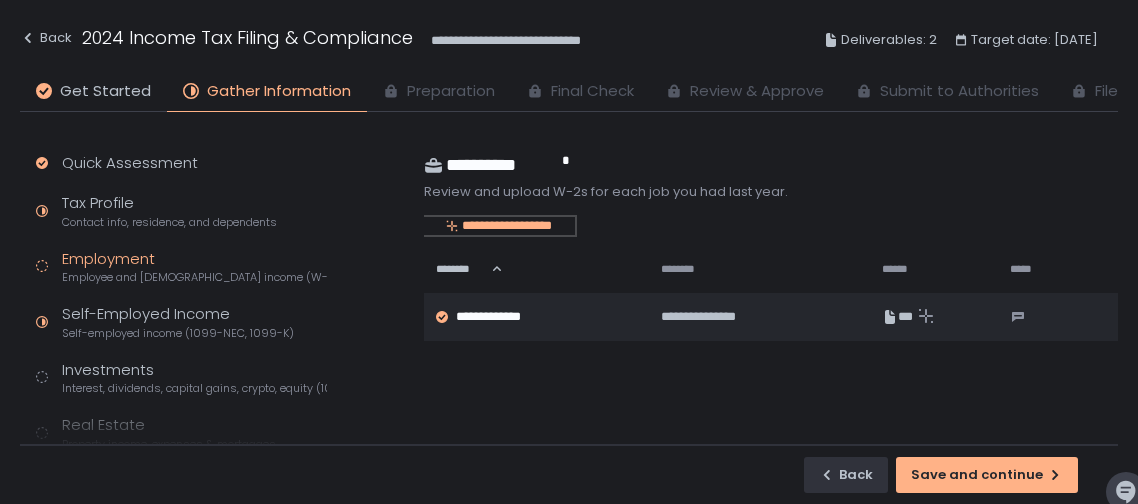 click on "**********" 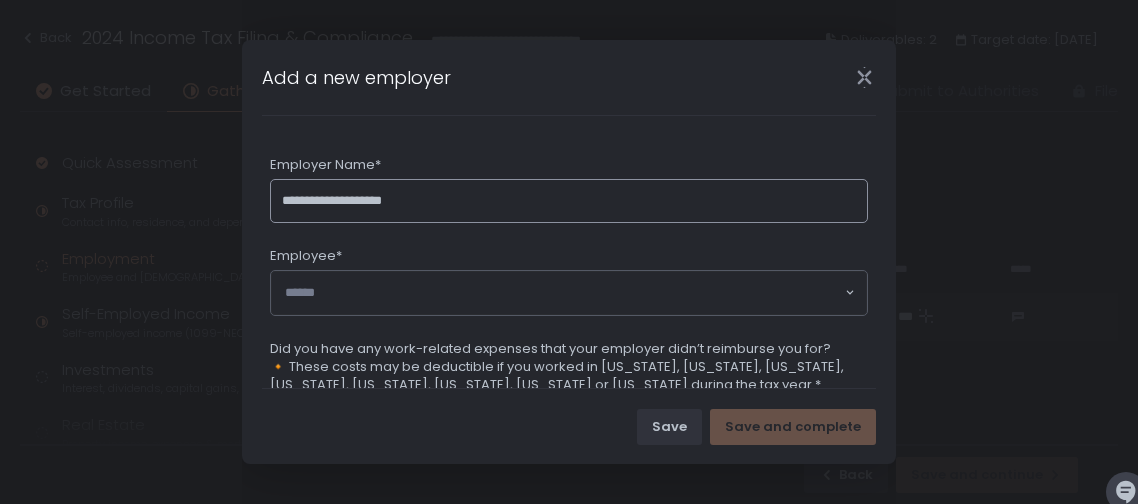 type on "**********" 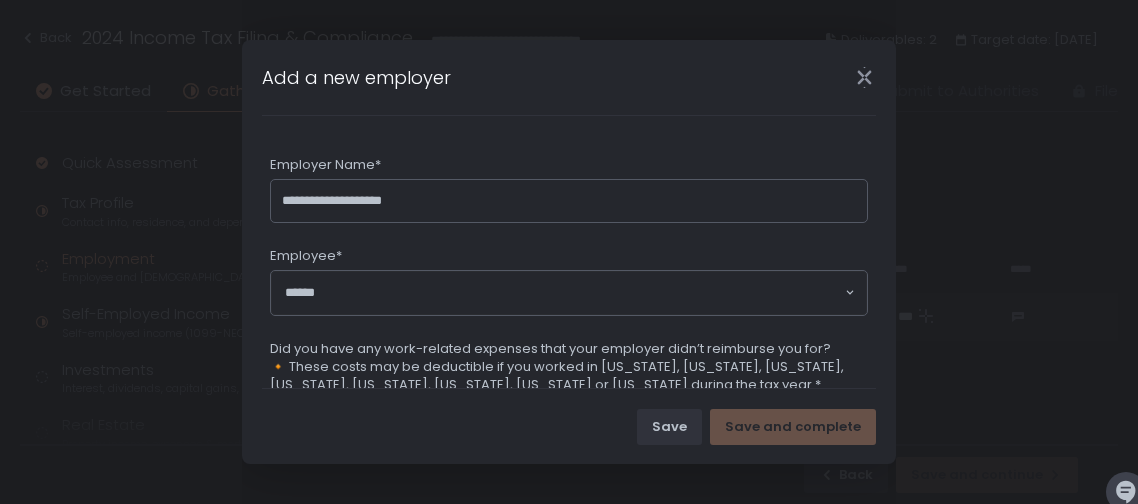 click 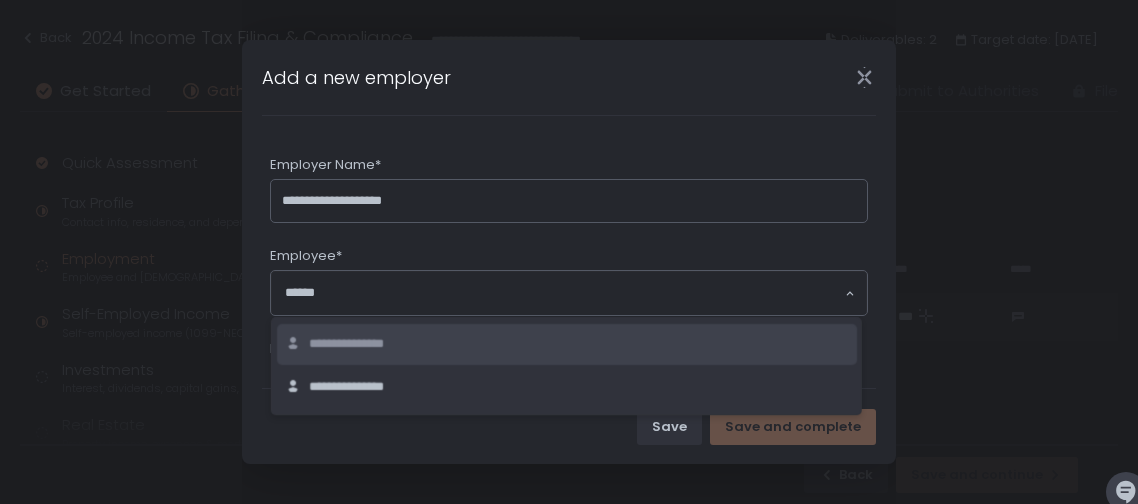 click on "**********" 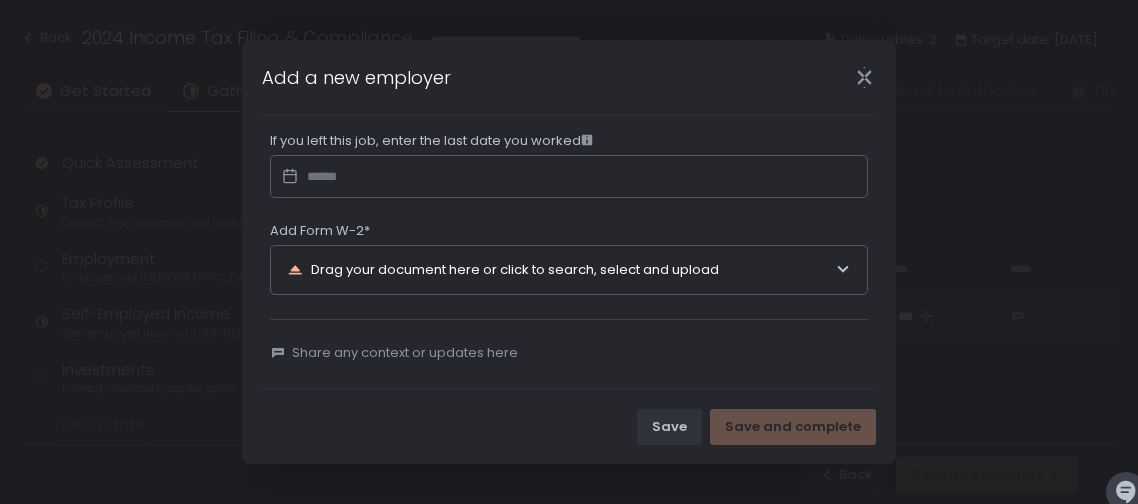 scroll, scrollTop: 339, scrollLeft: 0, axis: vertical 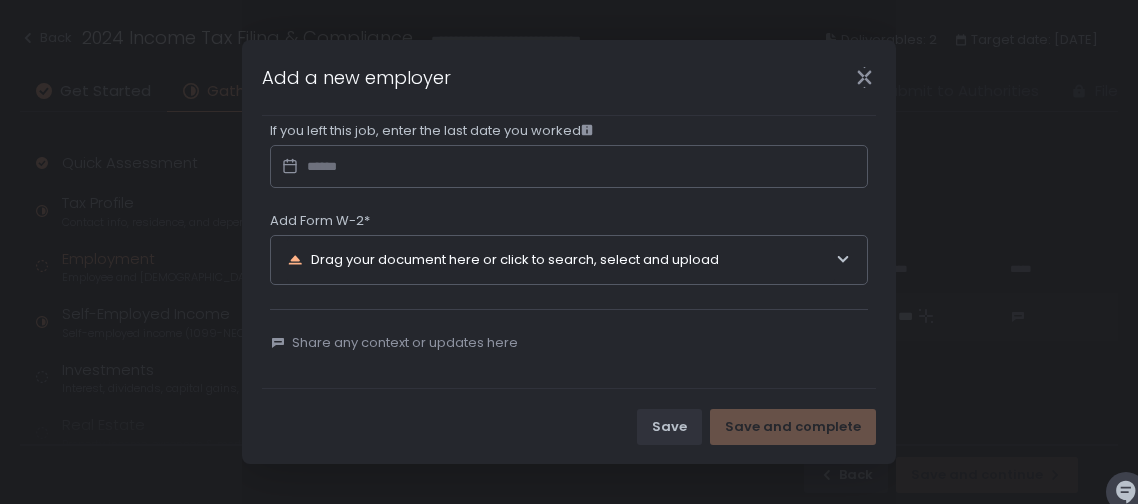 click on "Drag your document here or click to search, select and upload" at bounding box center (561, 260) 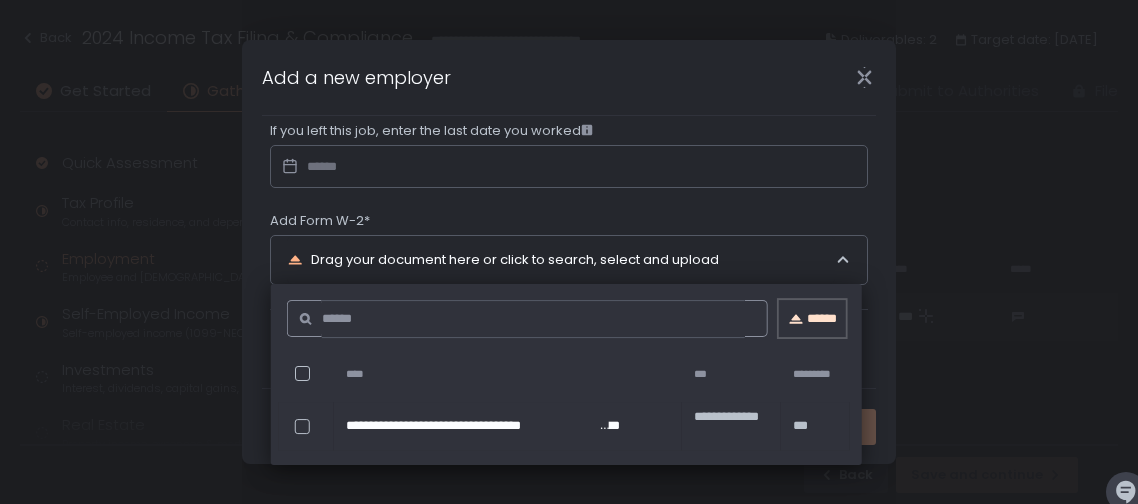 click on "******" 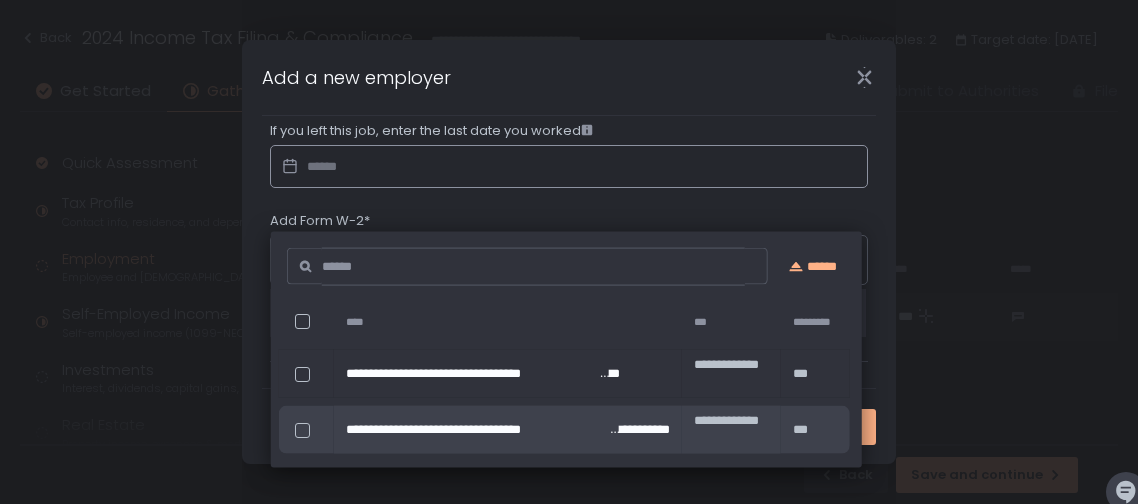 scroll, scrollTop: 392, scrollLeft: 0, axis: vertical 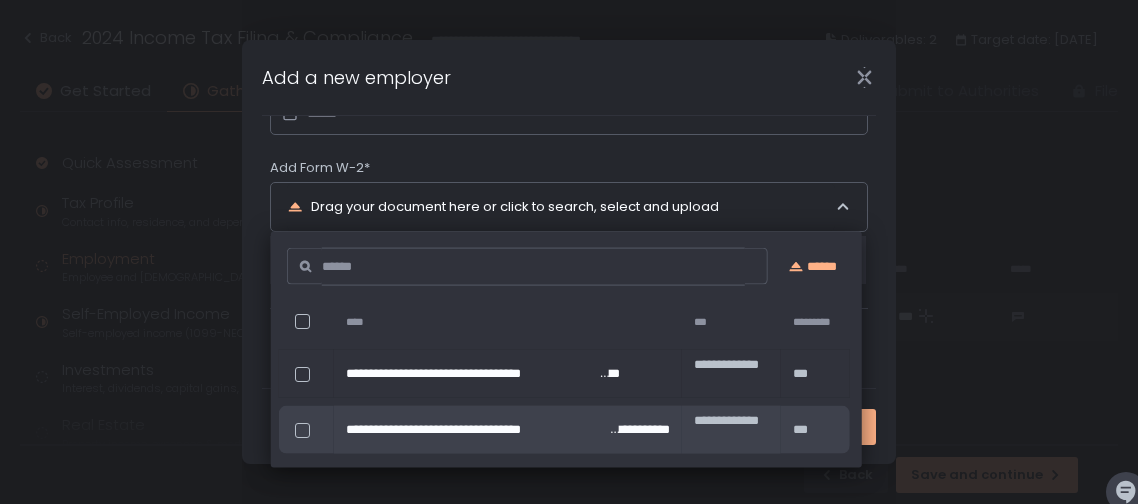 click on "**********" at bounding box center [569, 252] 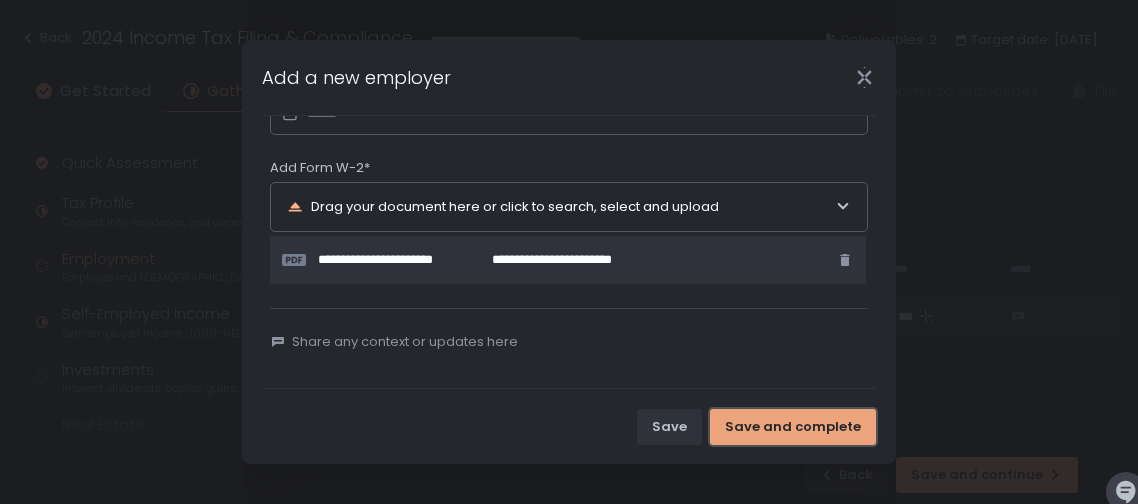 click on "Save and complete" at bounding box center [793, 427] 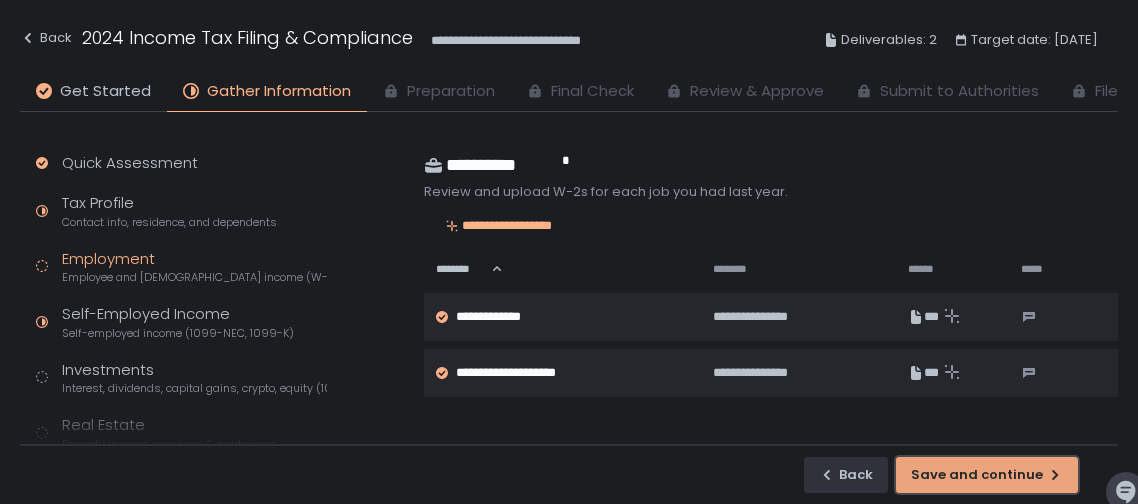 click on "Save and continue" 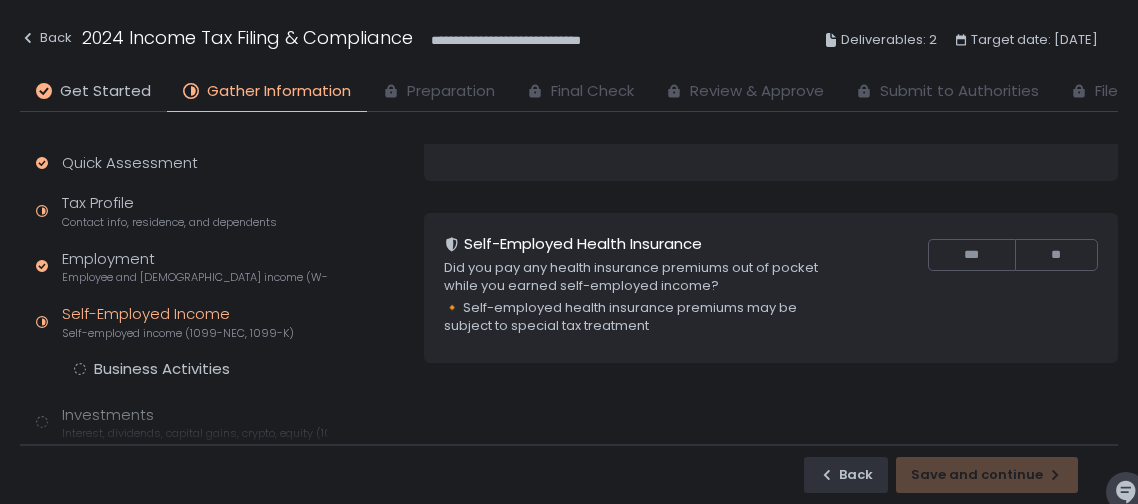 scroll, scrollTop: 450, scrollLeft: 0, axis: vertical 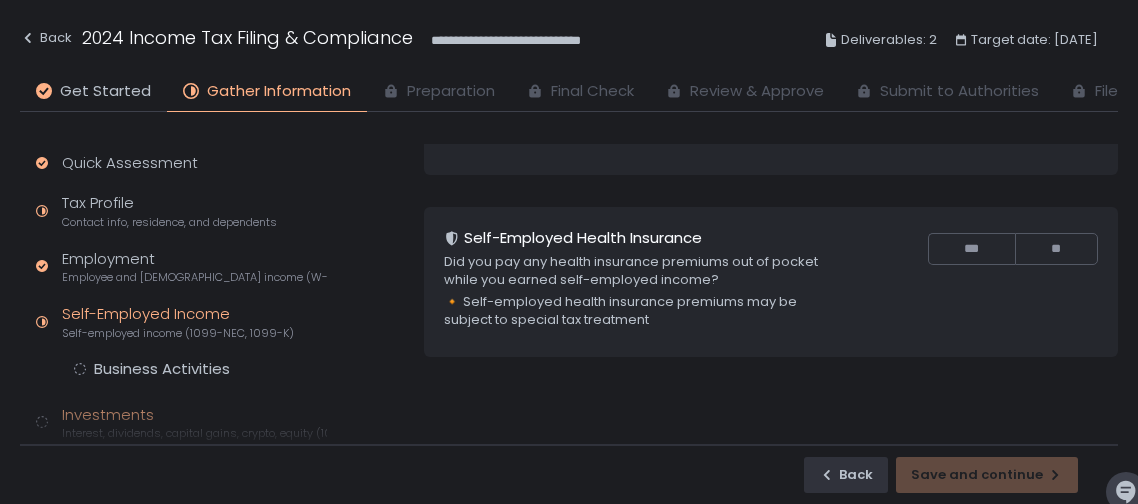 click on "Interest, dividends, capital gains, crypto, equity (1099s, K-1s)" 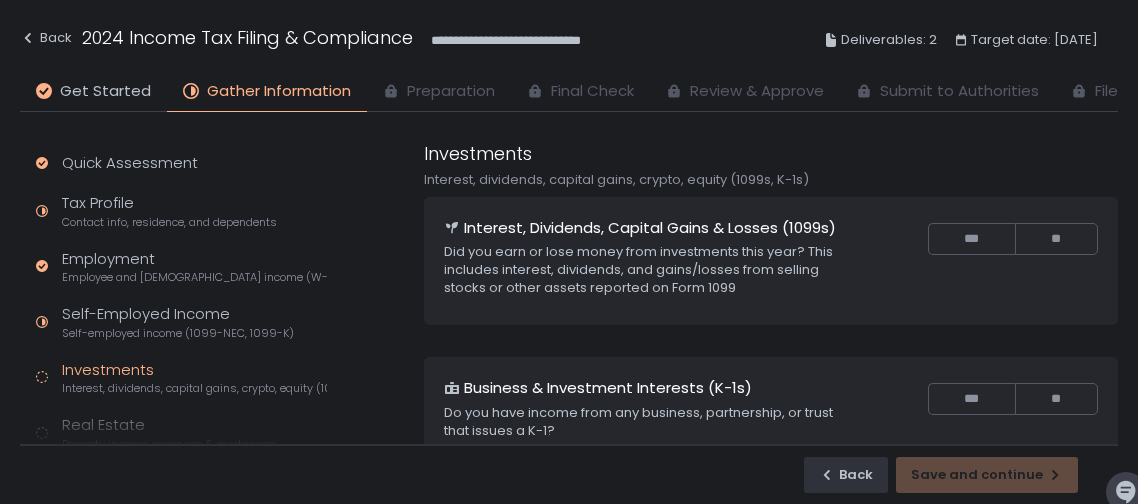 scroll, scrollTop: 0, scrollLeft: 0, axis: both 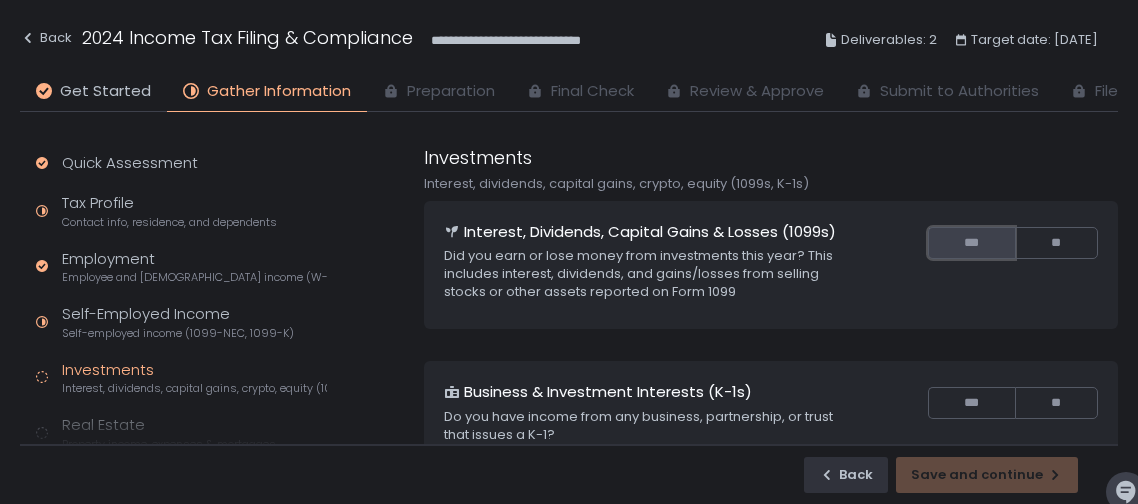 click on "***" at bounding box center [971, 243] 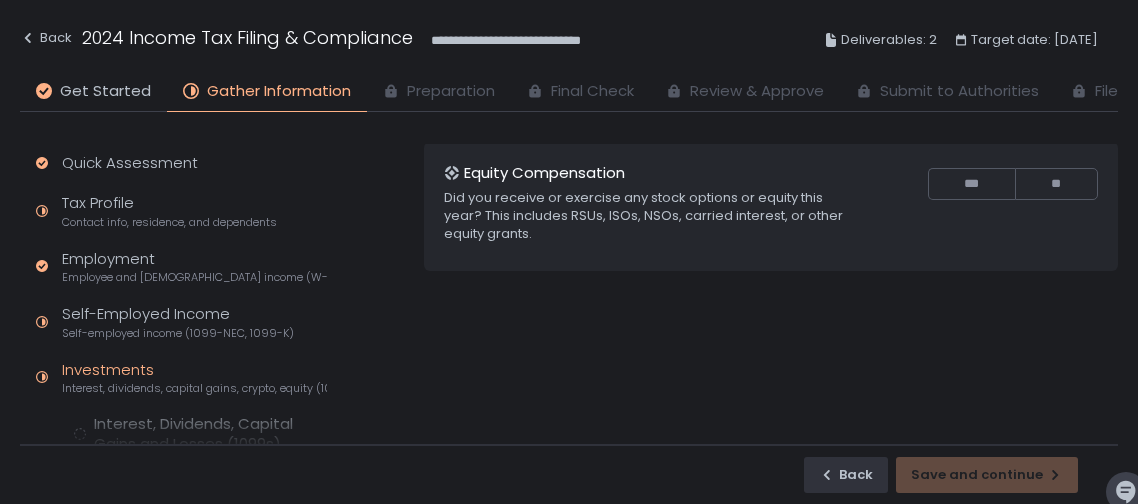 scroll, scrollTop: 549, scrollLeft: 0, axis: vertical 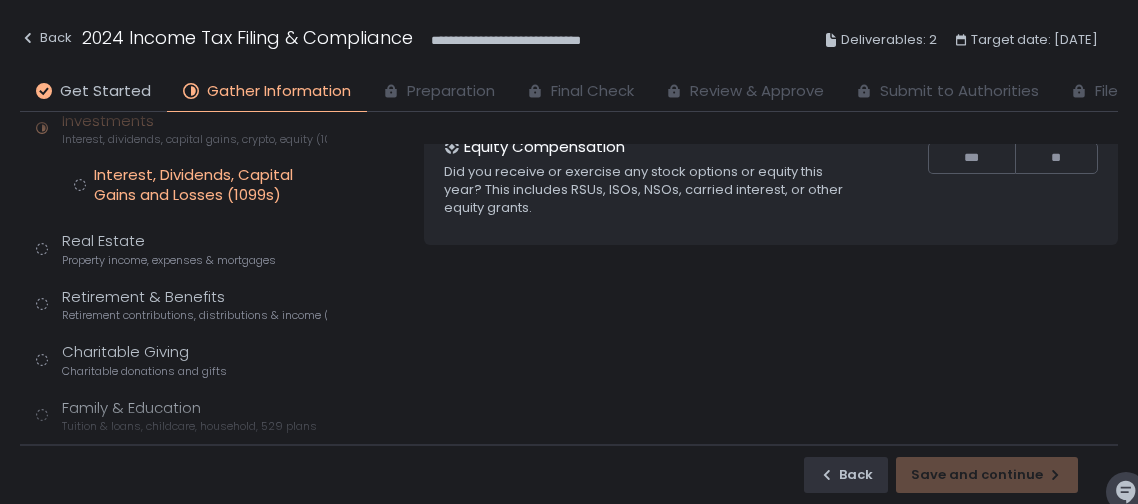 click on "Interest, Dividends, Capital Gains and Losses (1099s)" 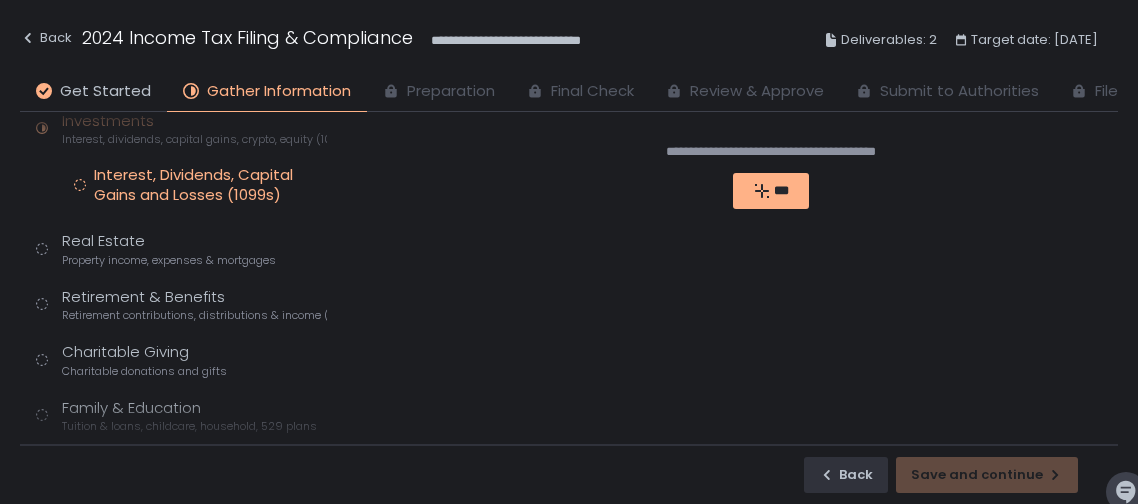 scroll, scrollTop: 0, scrollLeft: 0, axis: both 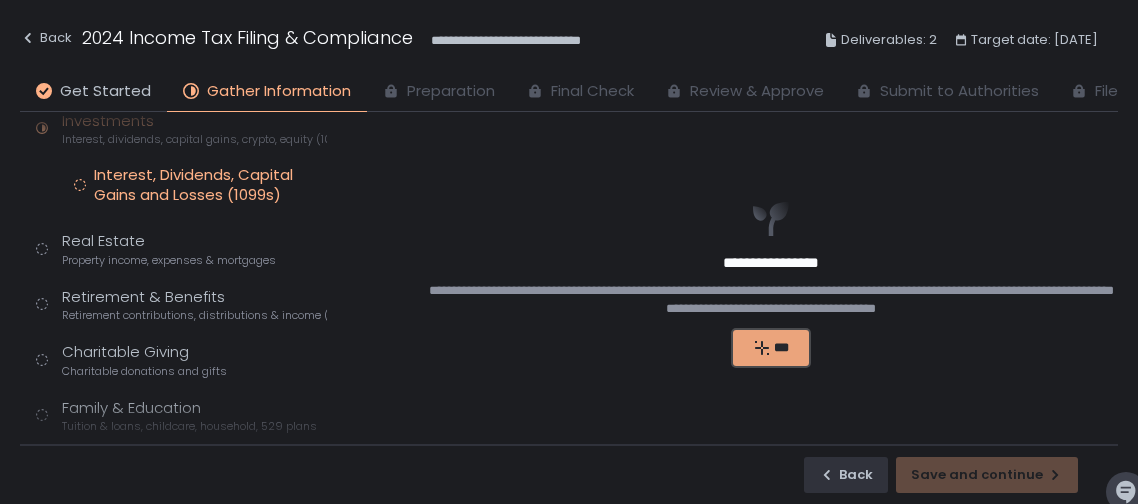 click on "***" 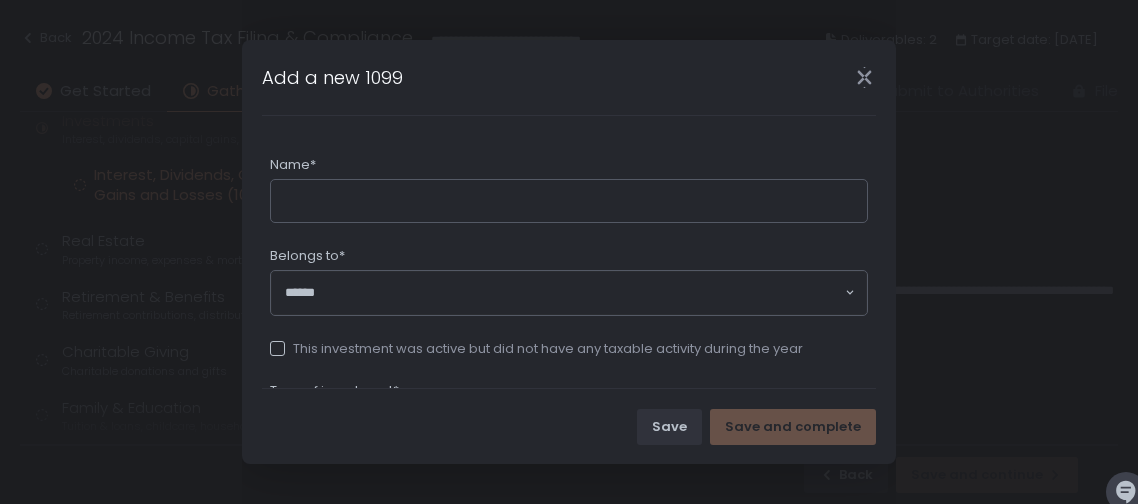 click on "Belongs to*  Loading..." at bounding box center (569, 281) 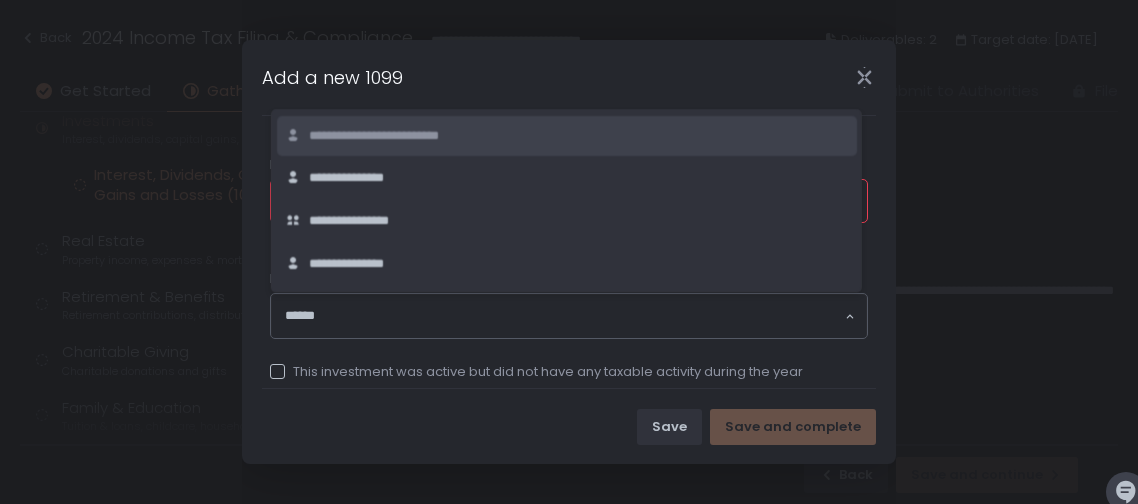 click on "**********" 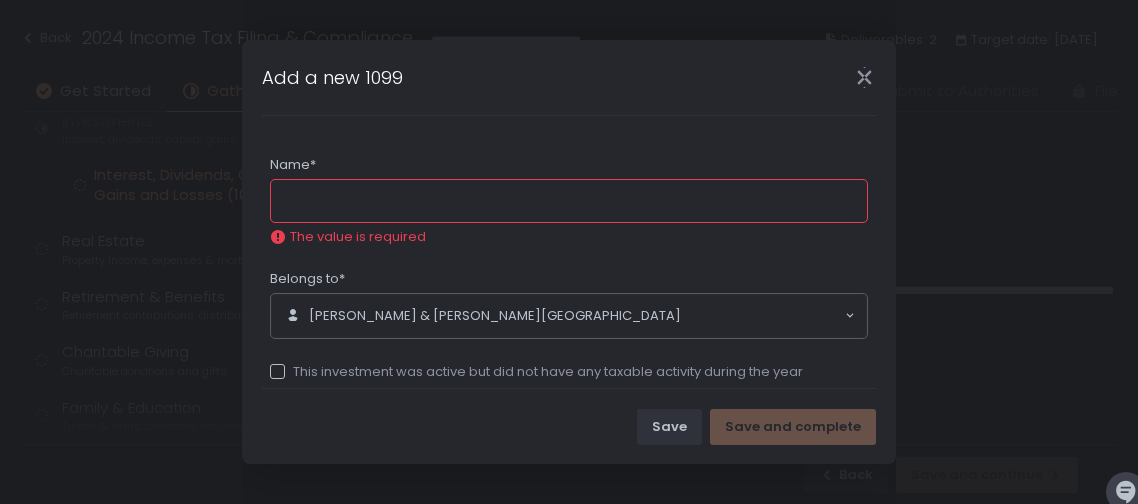 click on "Name*" 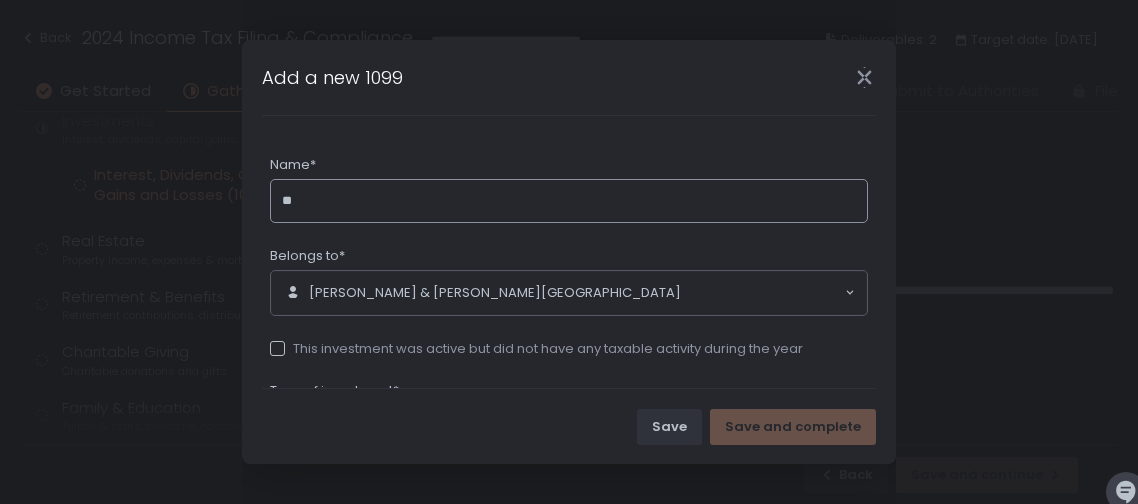 type on "*" 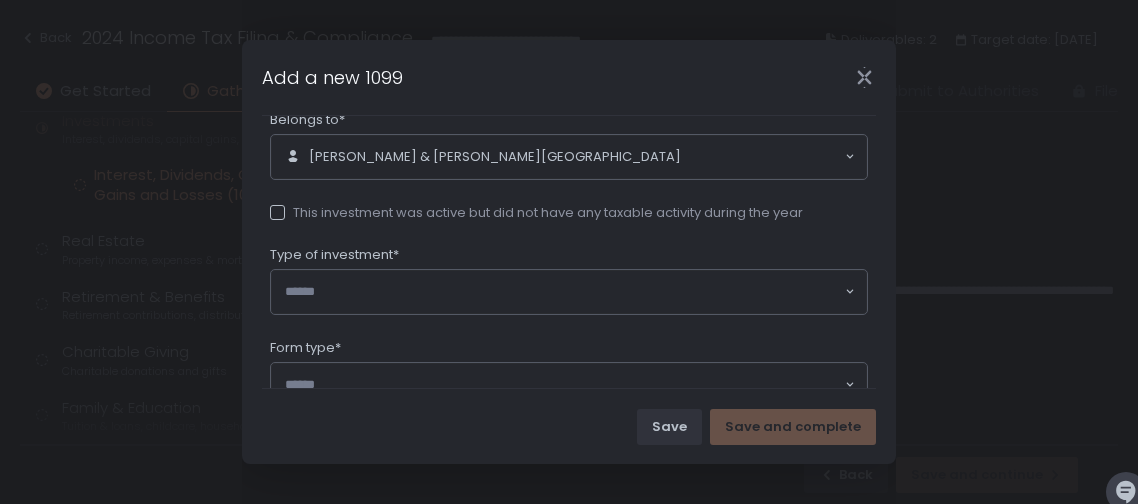 scroll, scrollTop: 142, scrollLeft: 0, axis: vertical 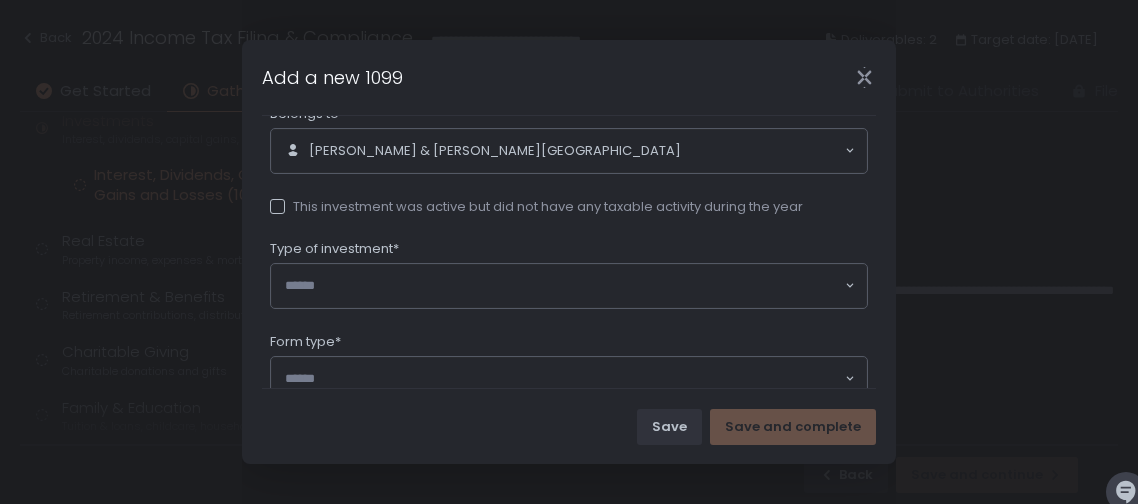 type on "**********" 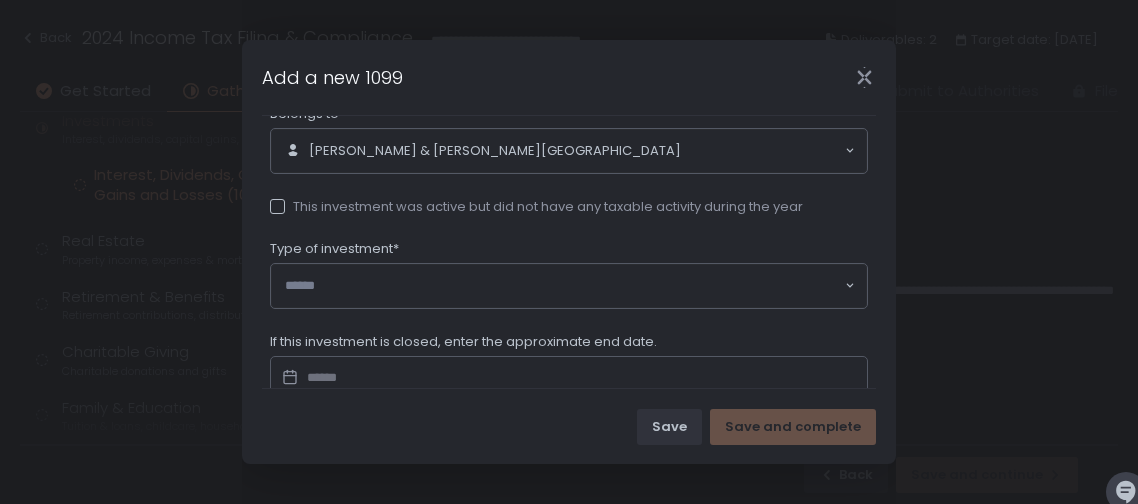 click at bounding box center [277, 206] 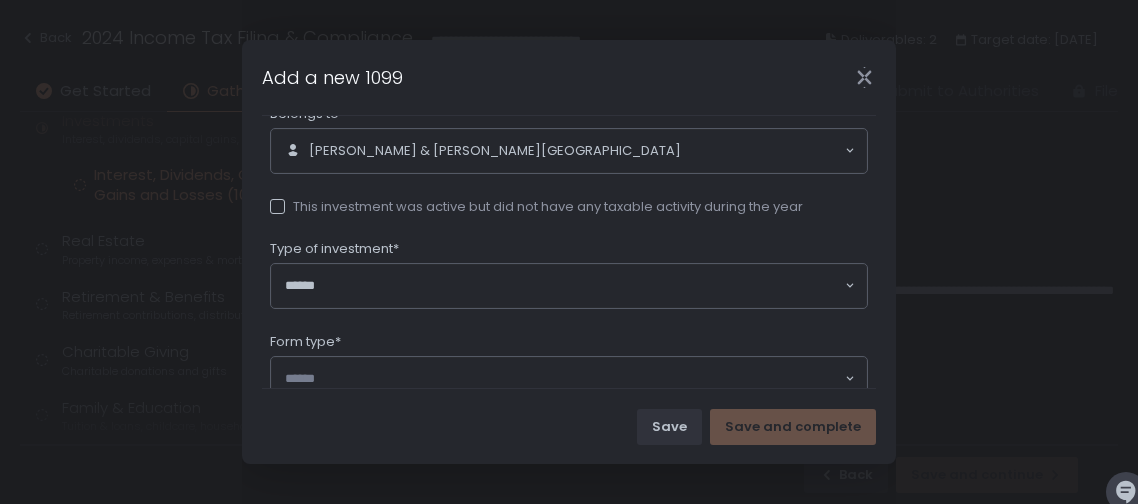 click 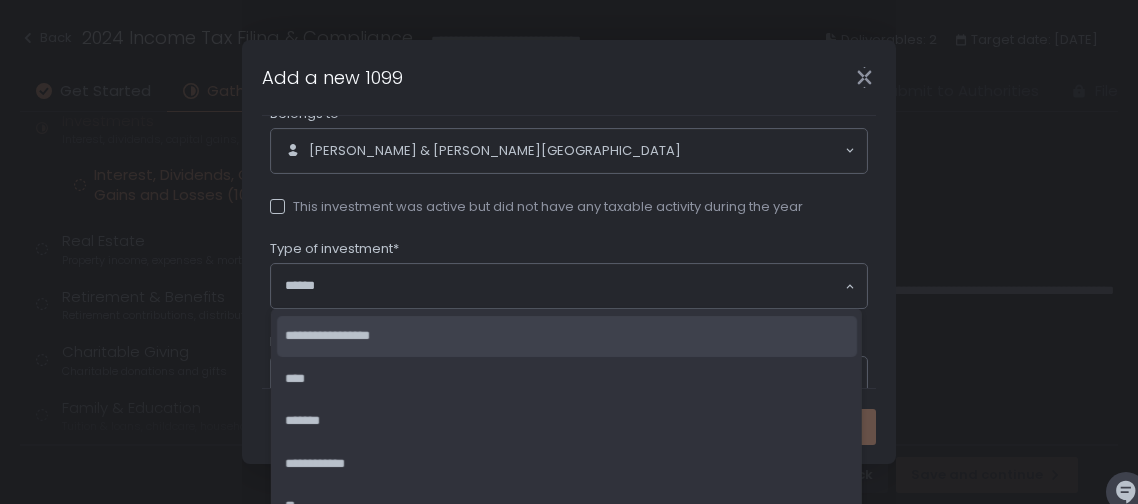 click on "**********" 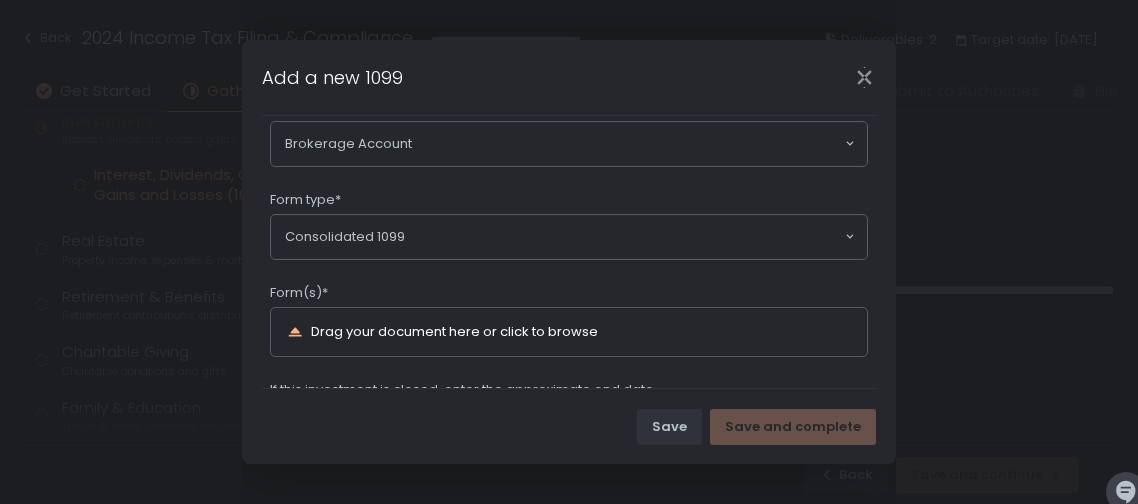 scroll, scrollTop: 286, scrollLeft: 0, axis: vertical 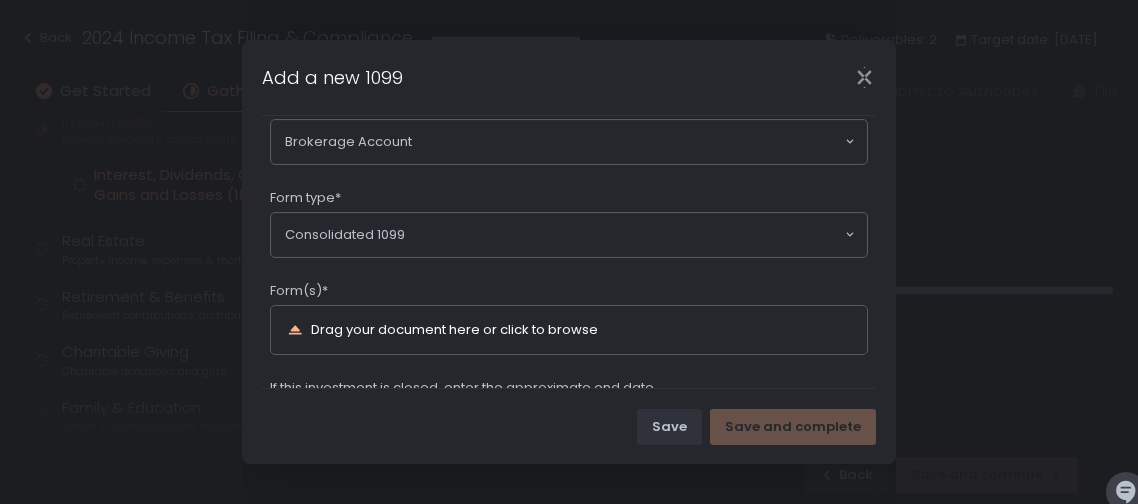 click 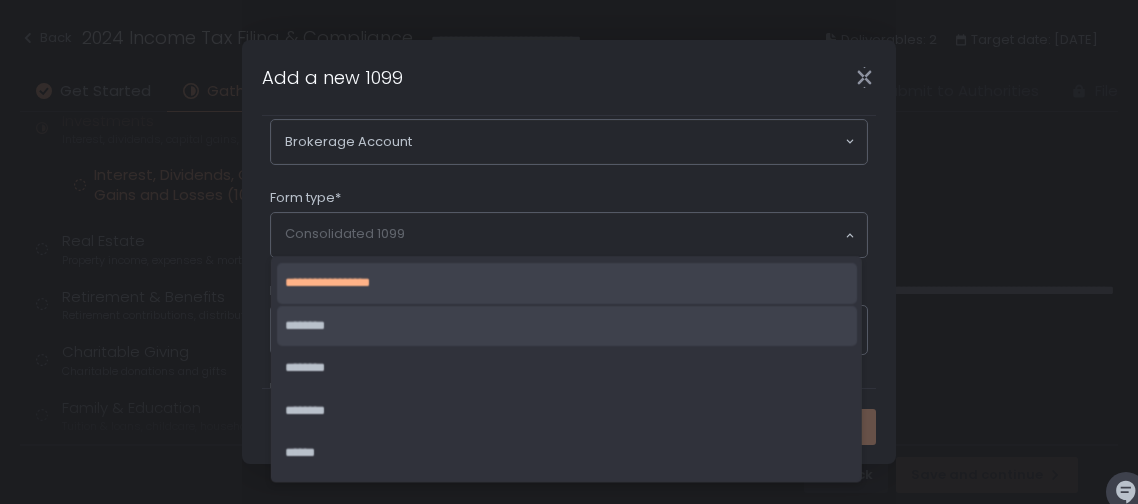 click on "********" 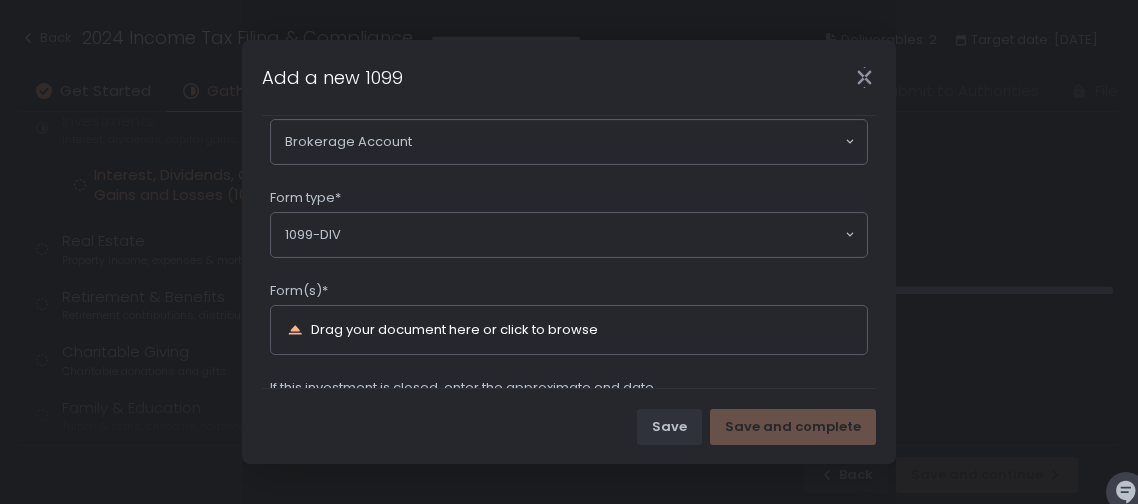 click on "Drag your document here or click to browse" at bounding box center (541, 330) 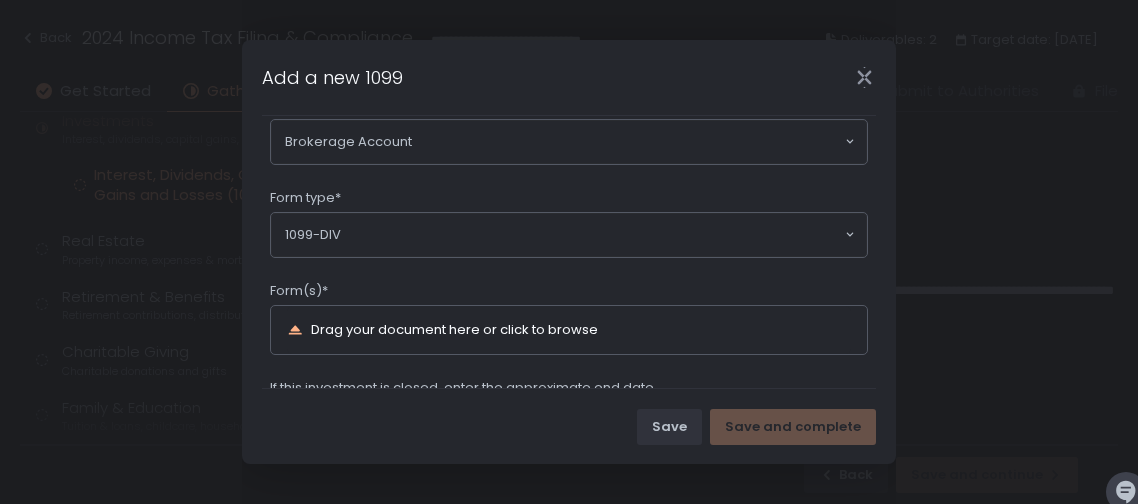 click on "Drag your document here or click to browse" at bounding box center (454, 329) 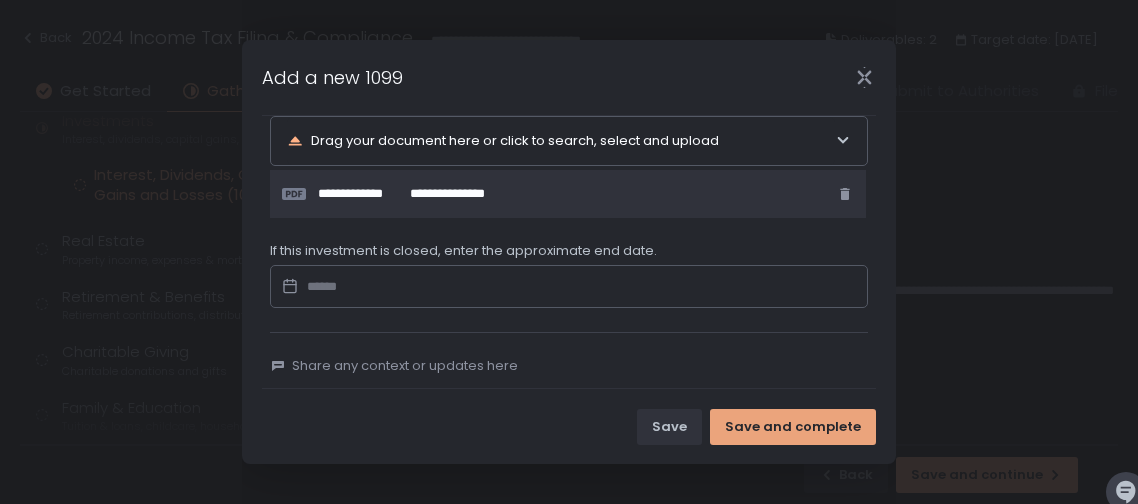 scroll, scrollTop: 497, scrollLeft: 0, axis: vertical 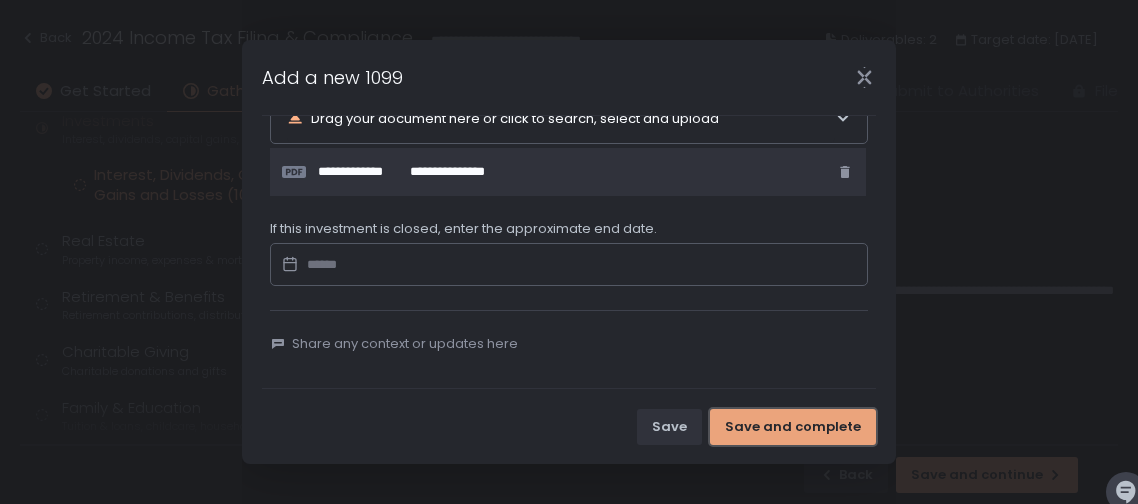 click on "Save and complete" at bounding box center (793, 427) 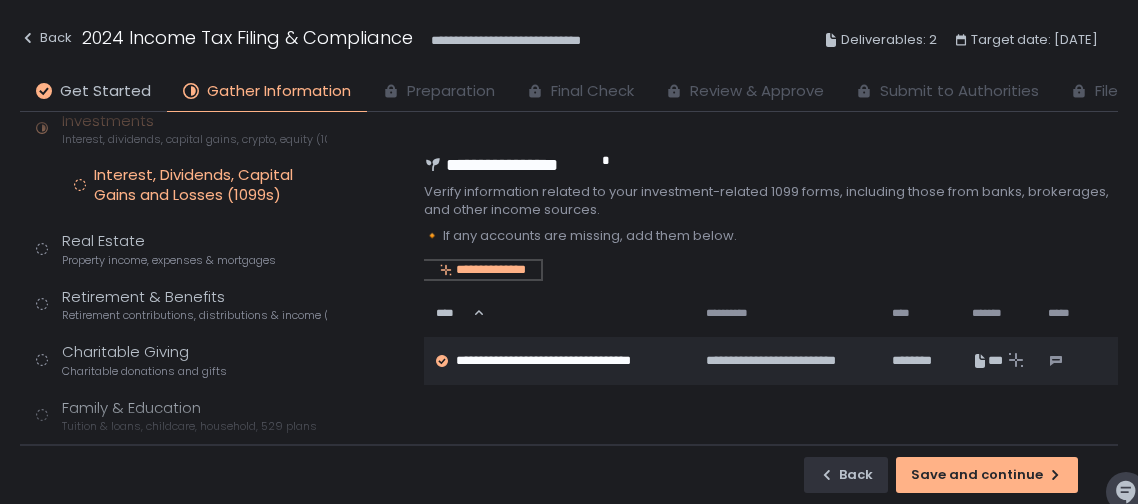 click on "**********" 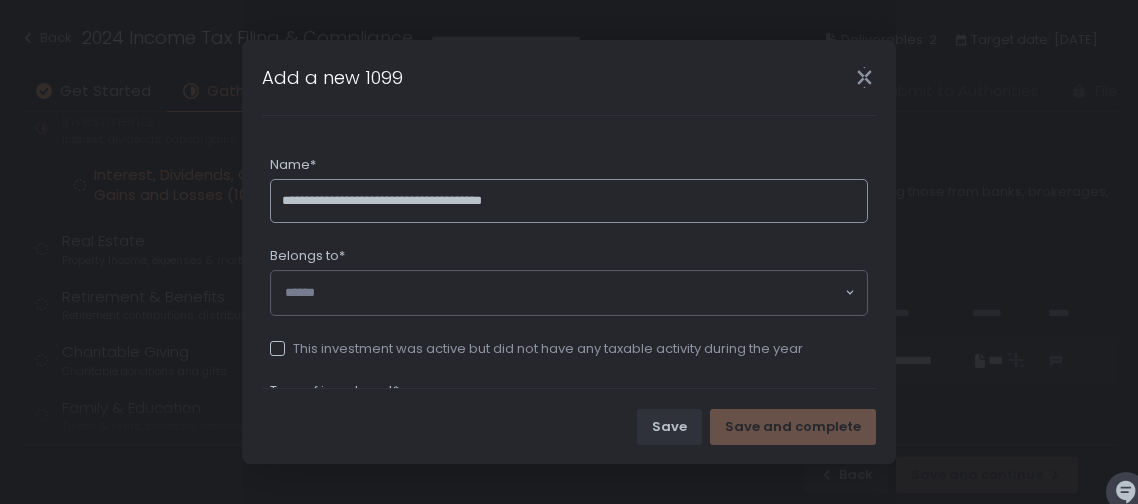 type on "**********" 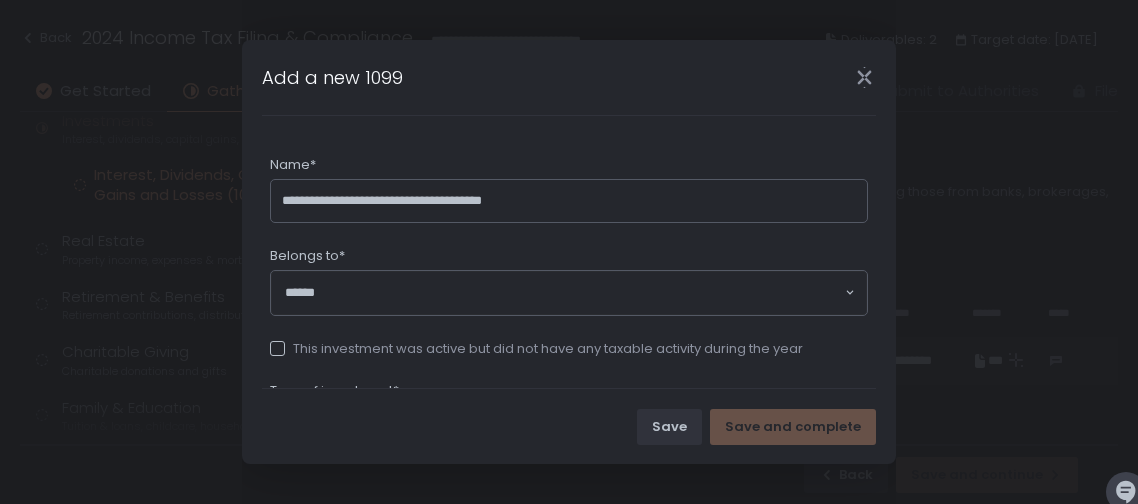 click 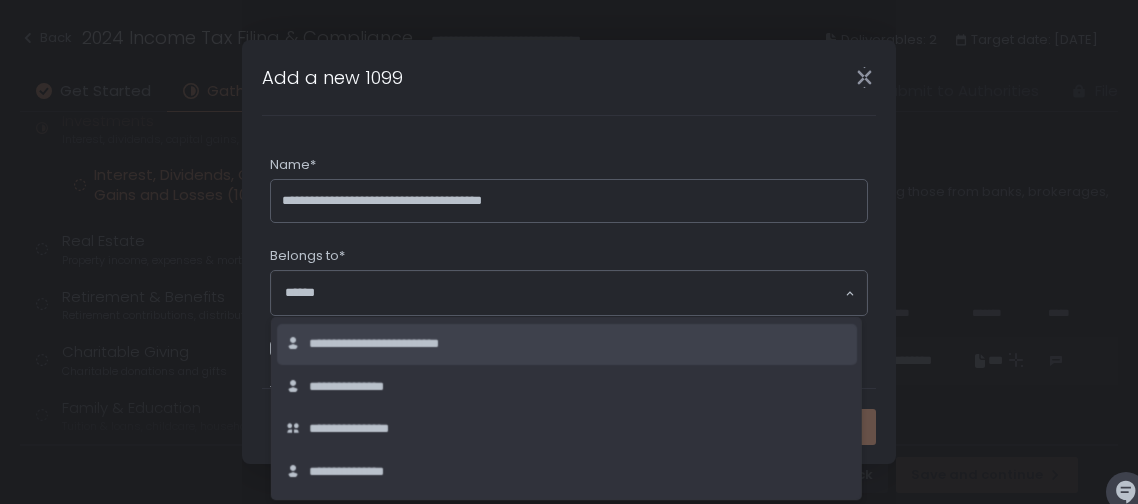 click on "**********" 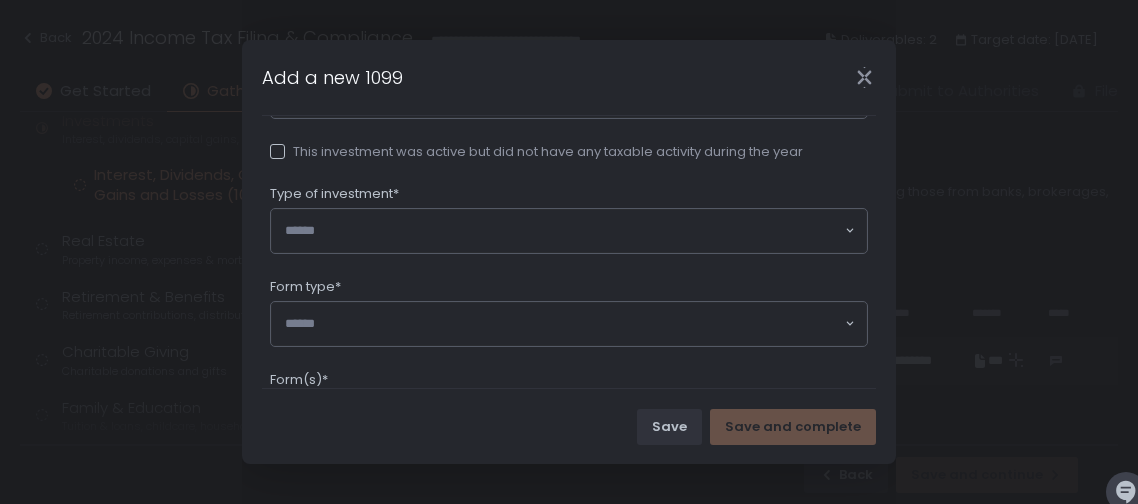 scroll, scrollTop: 200, scrollLeft: 0, axis: vertical 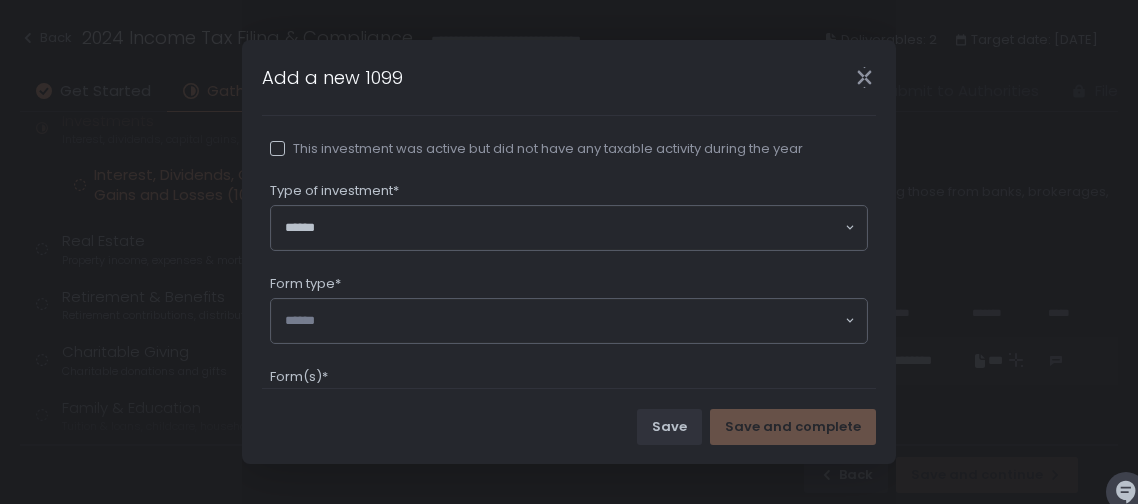 click 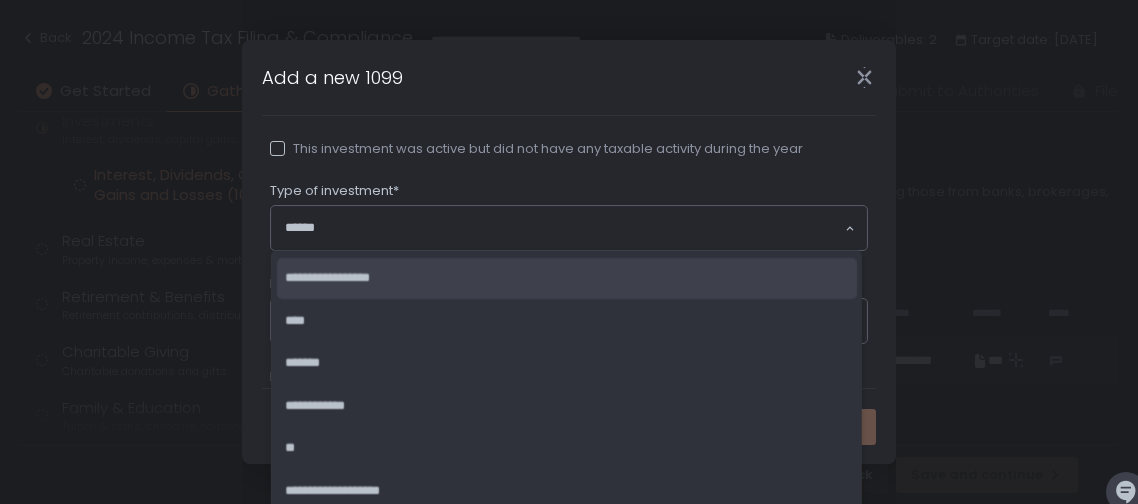 click on "**********" 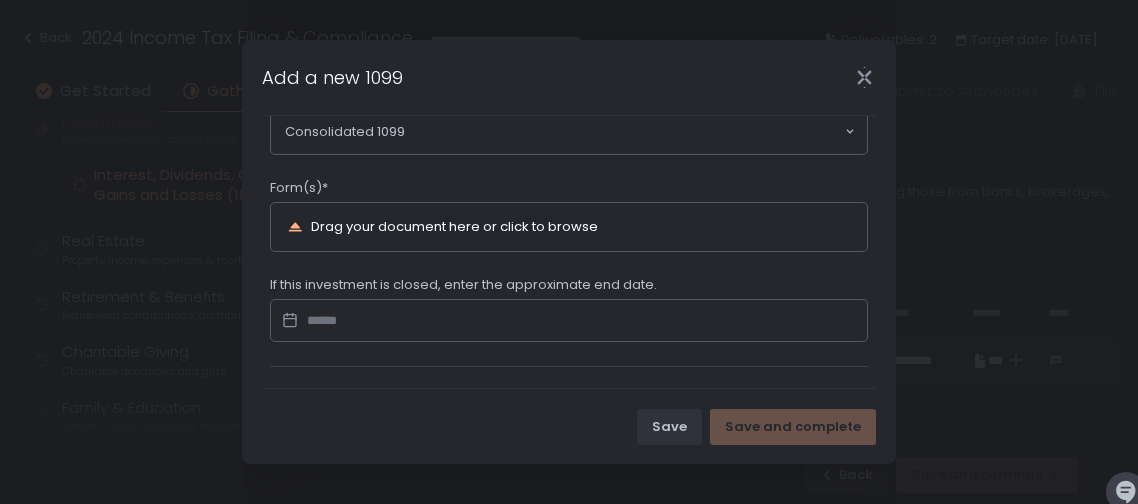 scroll, scrollTop: 390, scrollLeft: 0, axis: vertical 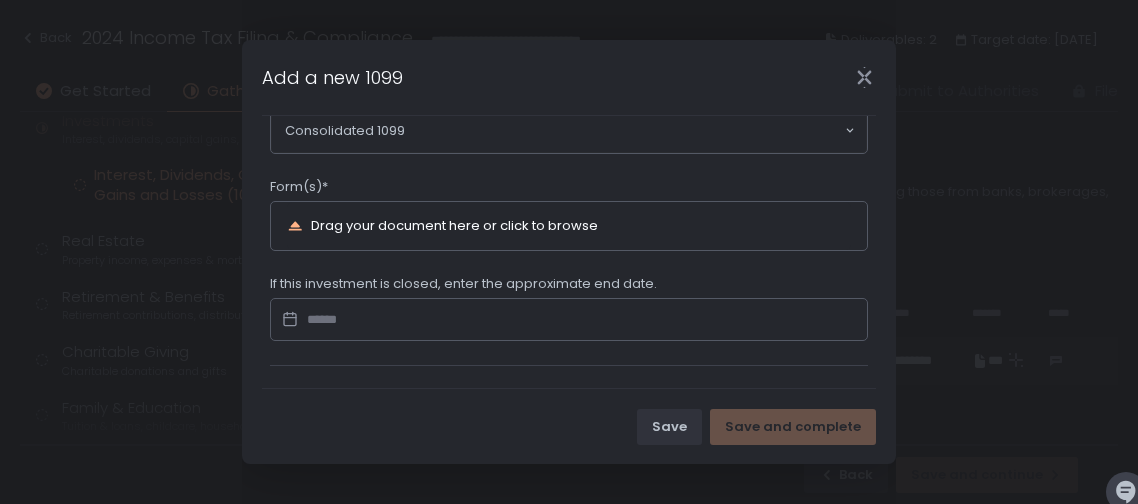 click on "Drag your document here or click to browse" at bounding box center (541, 226) 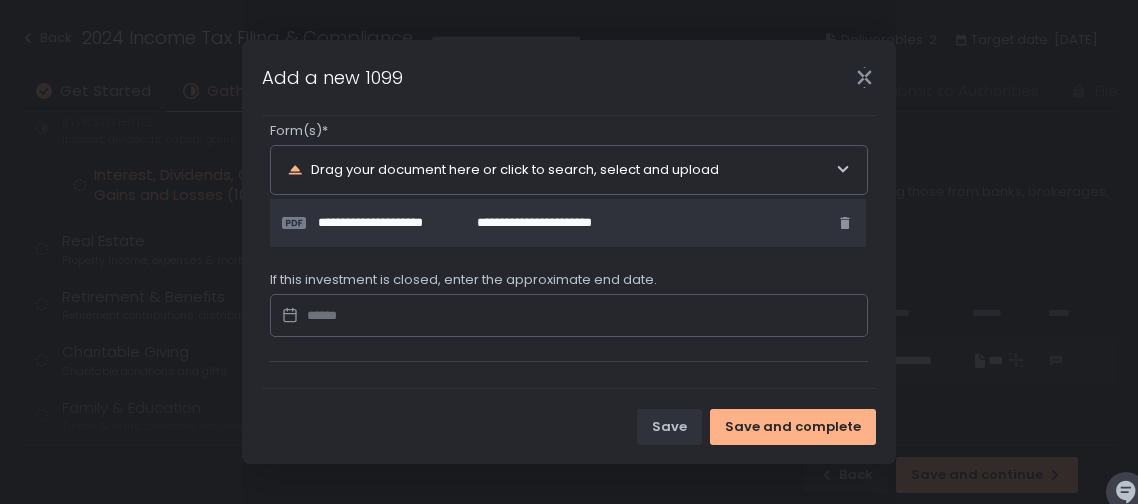 scroll, scrollTop: 461, scrollLeft: 0, axis: vertical 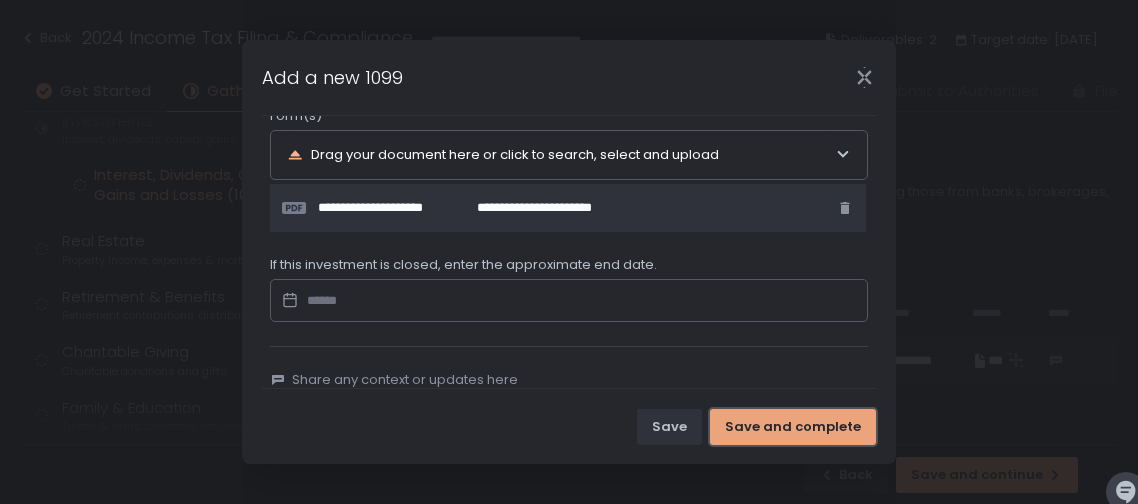 click on "Save and complete" at bounding box center [793, 427] 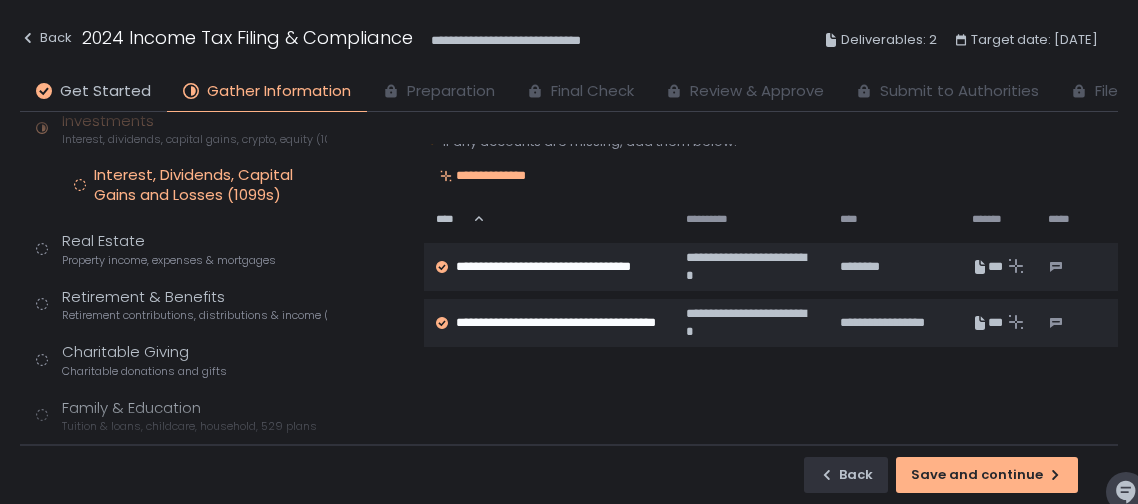 scroll, scrollTop: 202, scrollLeft: 0, axis: vertical 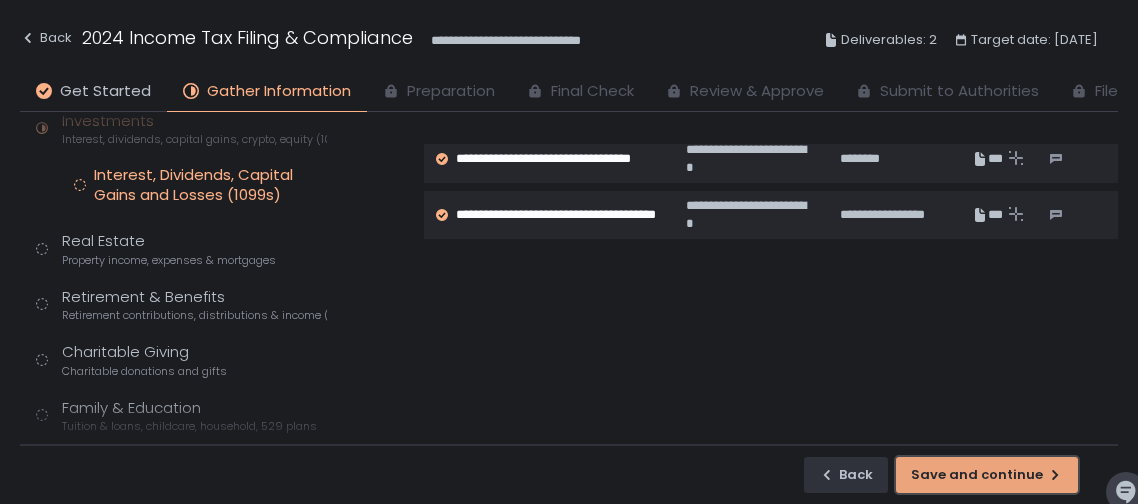 click on "Save and continue" 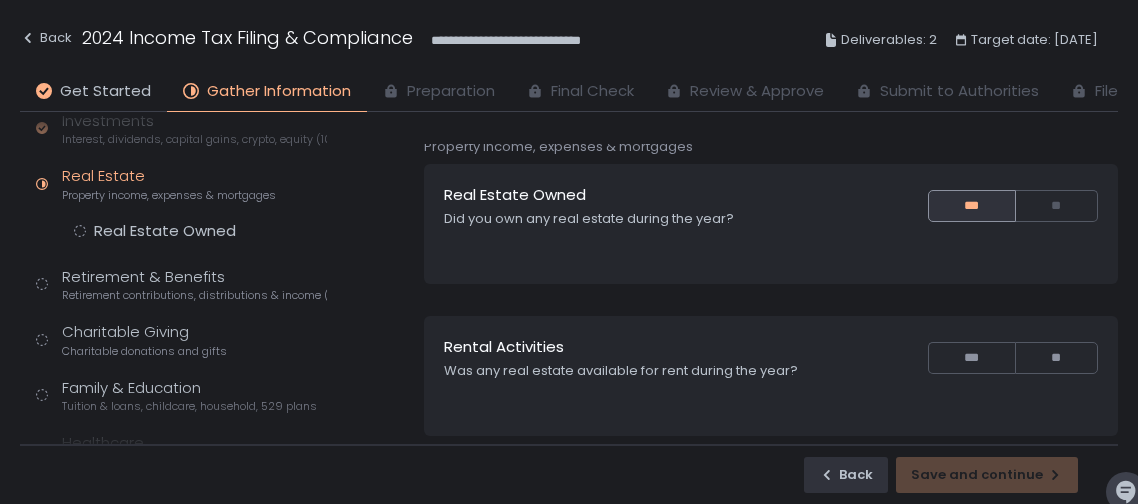 scroll, scrollTop: 38, scrollLeft: 0, axis: vertical 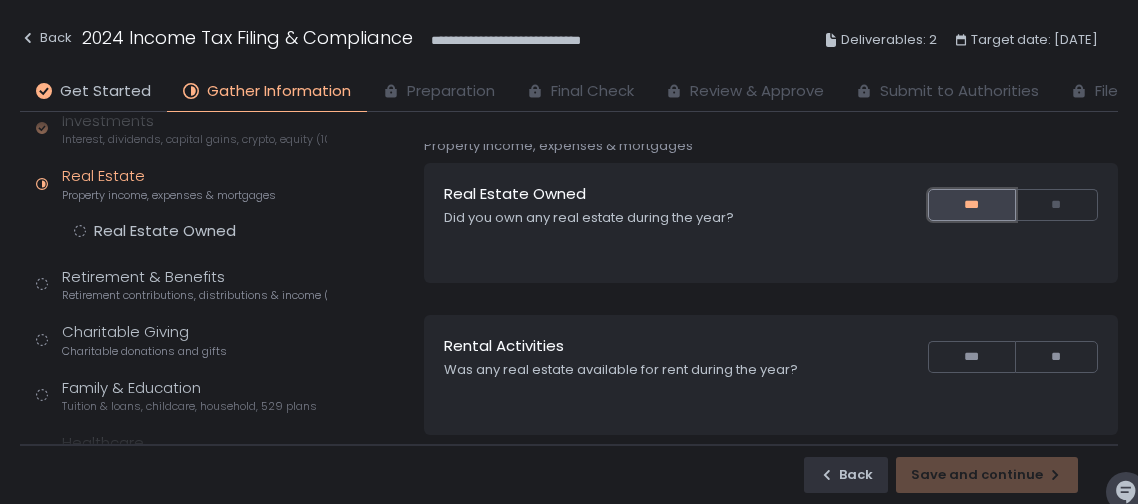 click on "***" at bounding box center (972, 205) 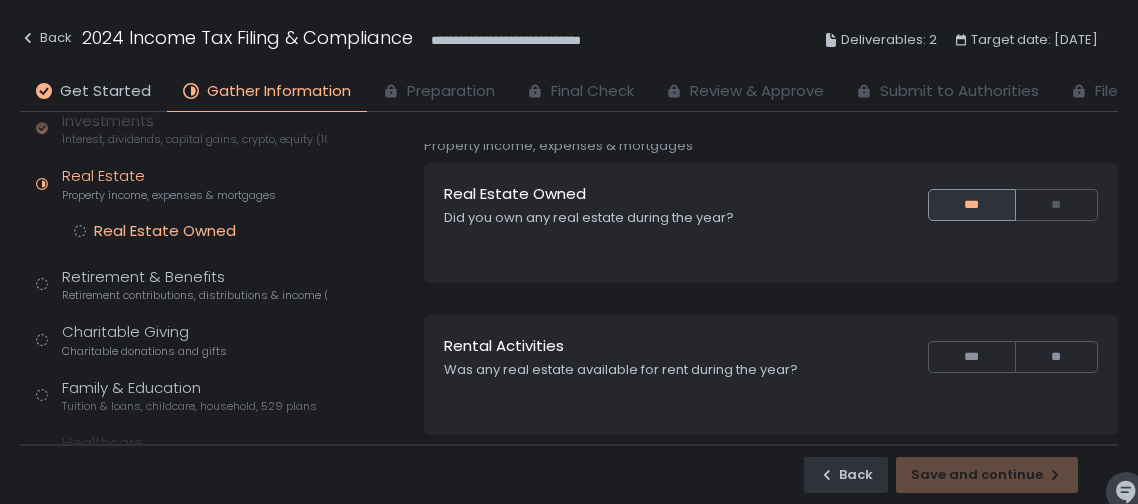 click on "Real Estate Owned" 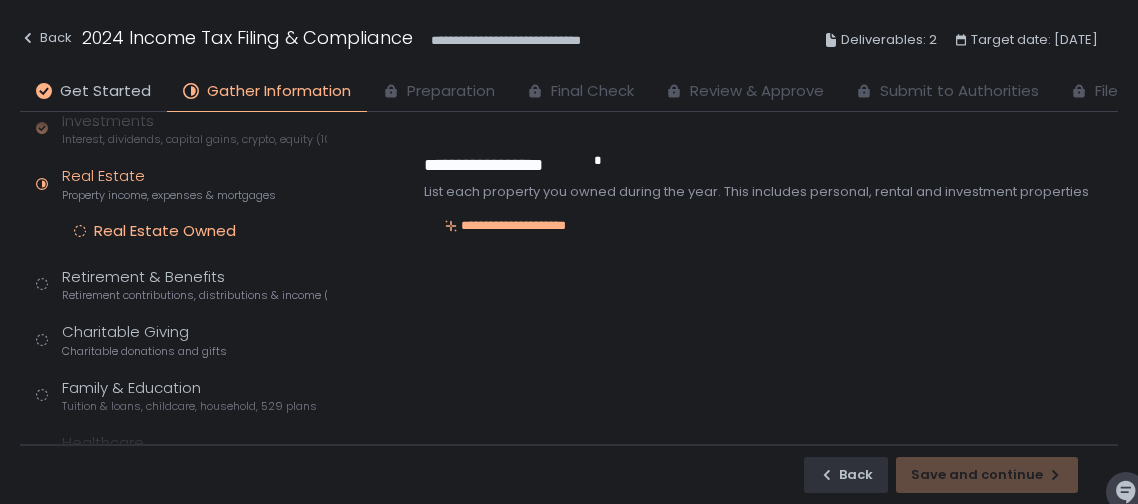 scroll, scrollTop: 0, scrollLeft: 0, axis: both 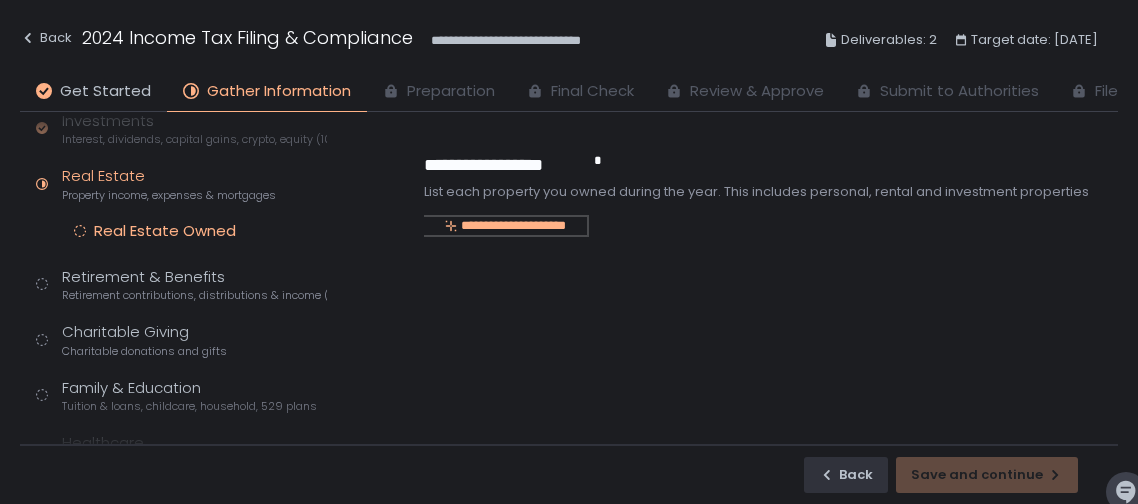 click on "**********" 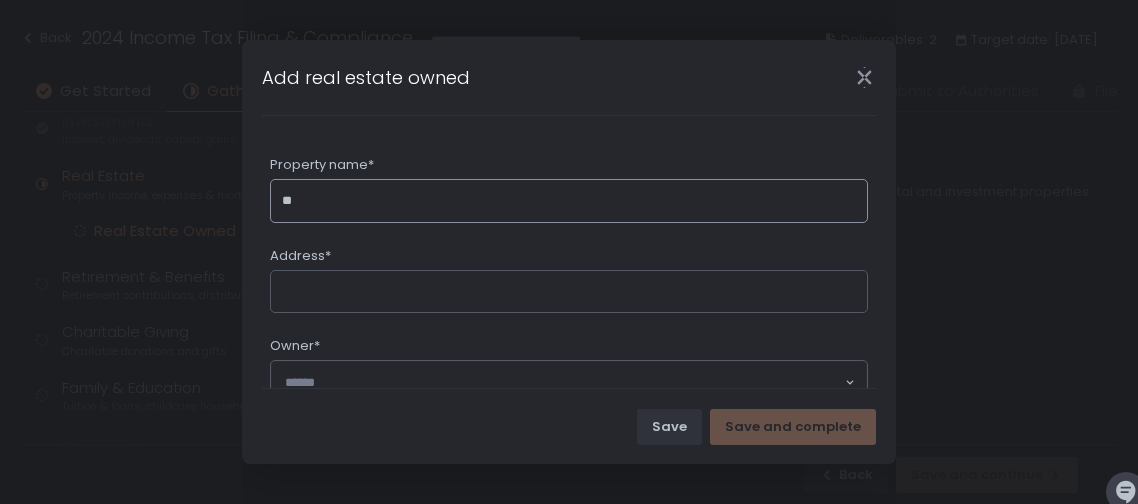 type on "*" 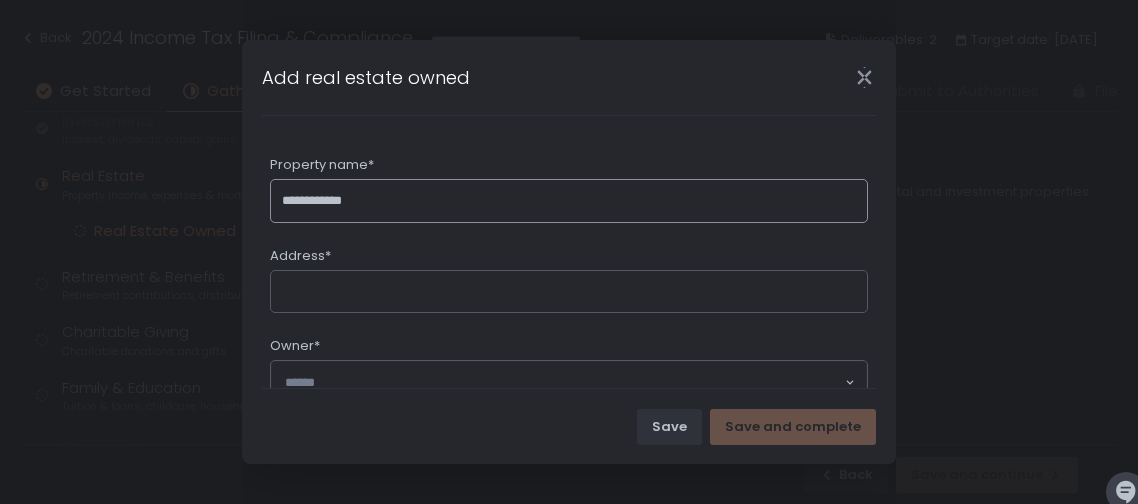type on "**********" 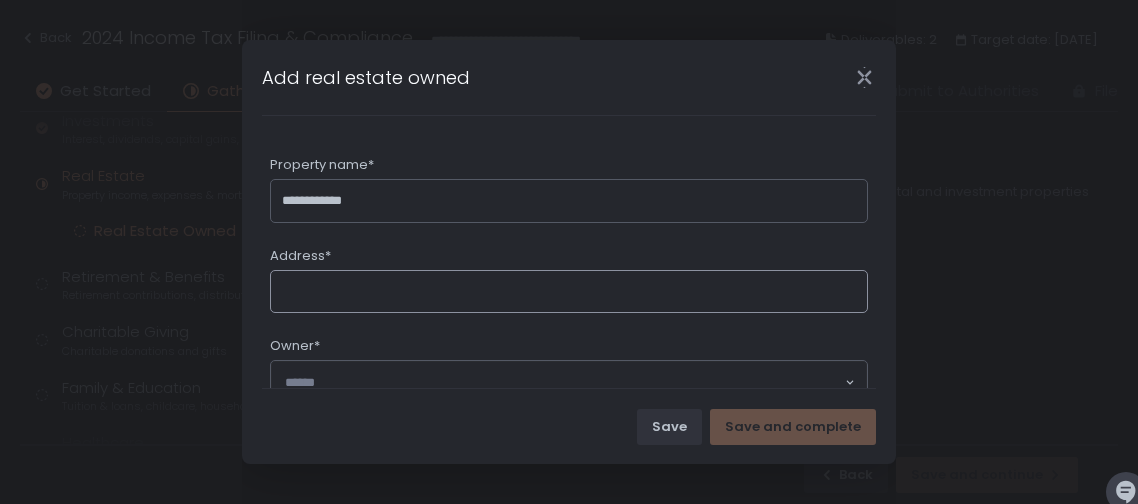 click on "Address*" 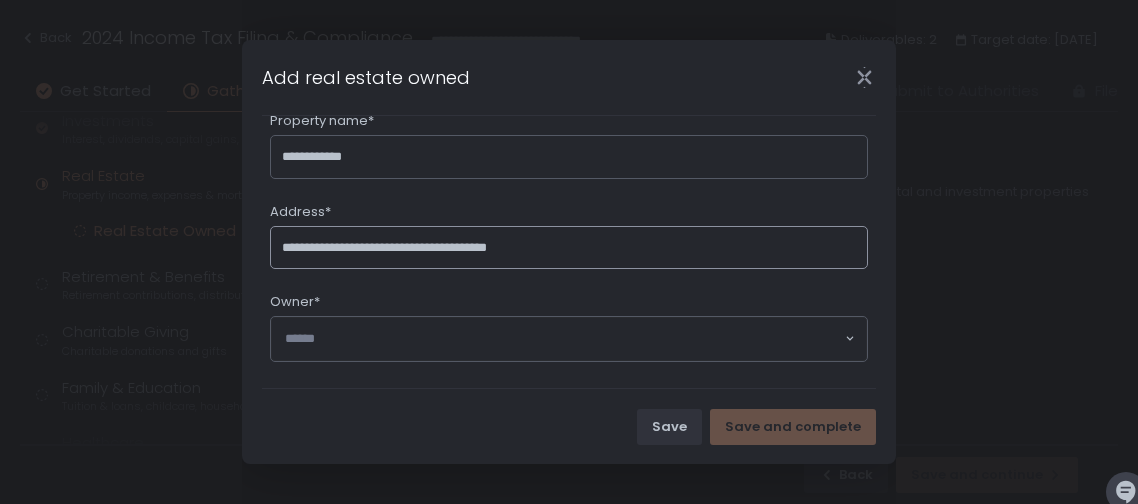 scroll, scrollTop: 94, scrollLeft: 0, axis: vertical 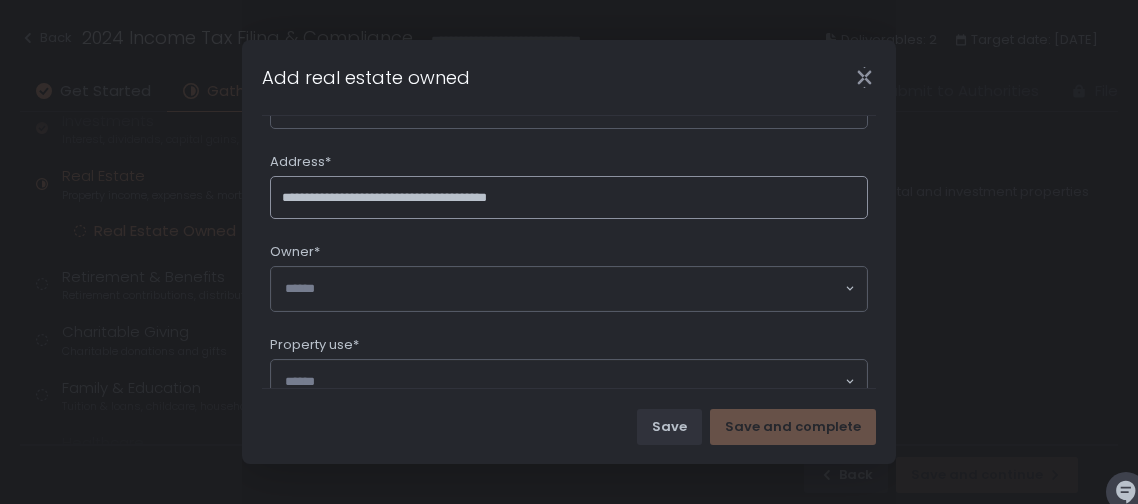 type on "**********" 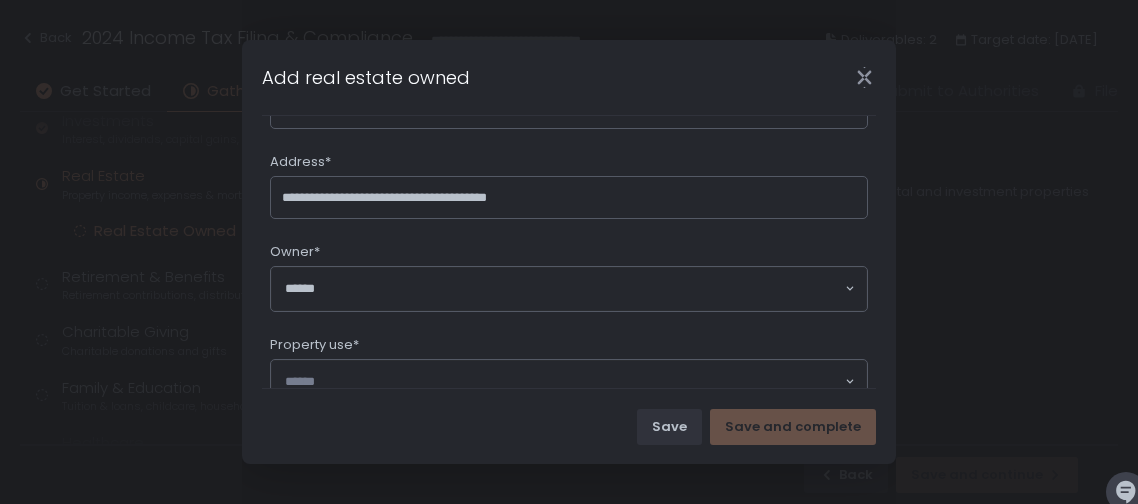 click 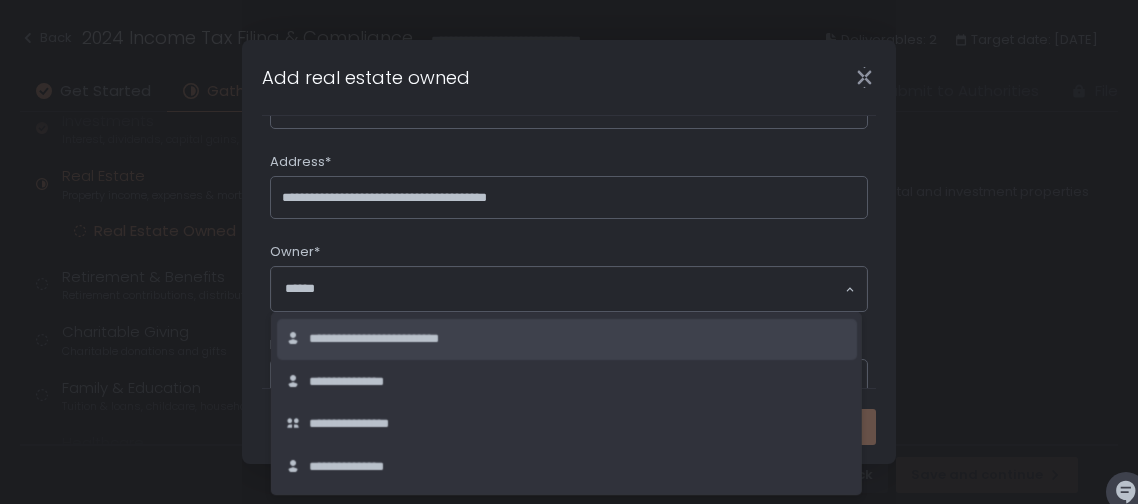 click on "**********" 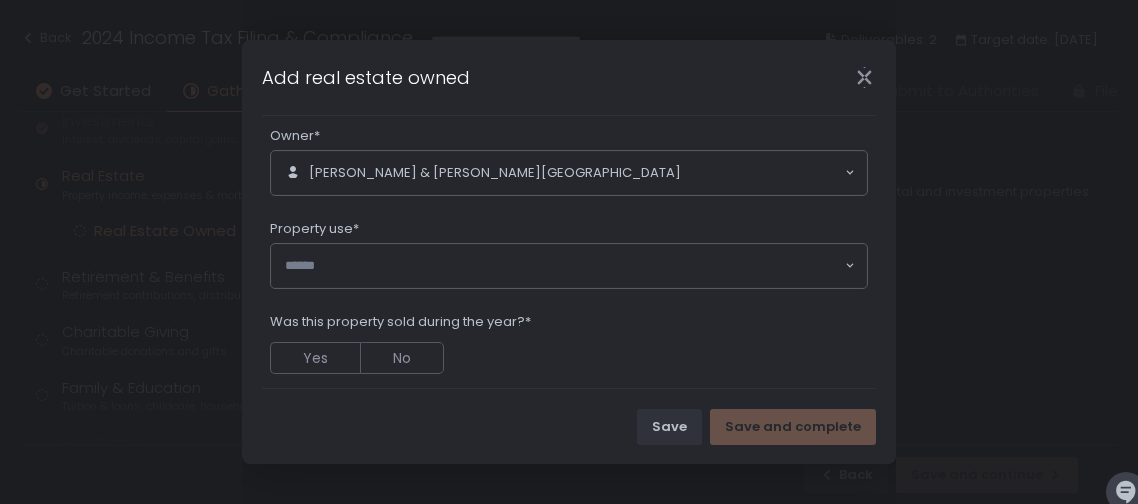 scroll, scrollTop: 209, scrollLeft: 0, axis: vertical 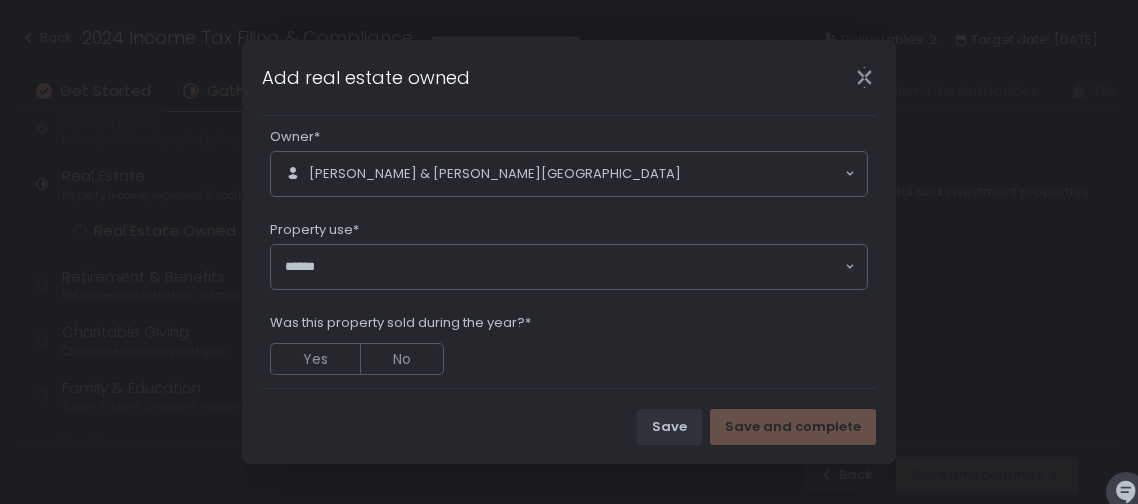 click 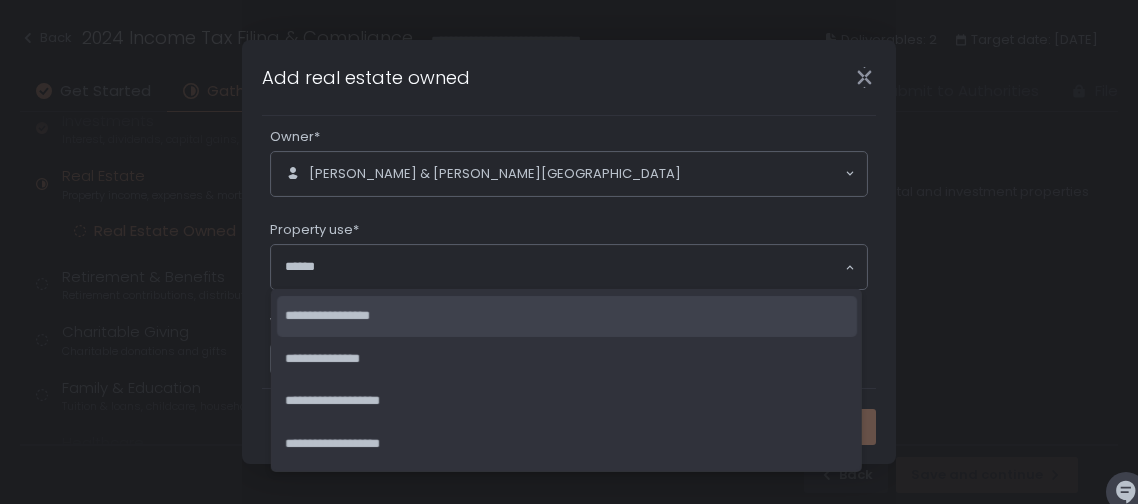 click on "**********" 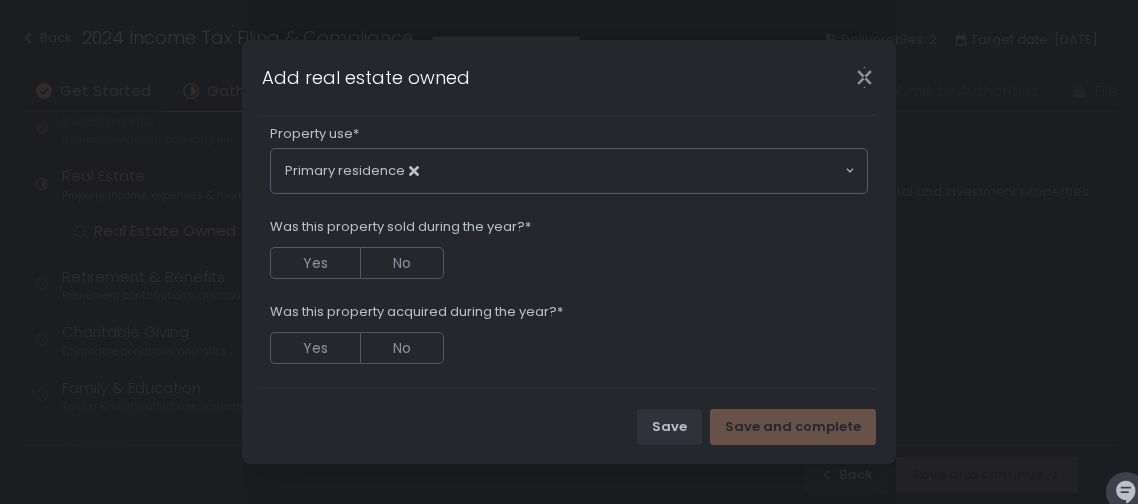 scroll, scrollTop: 307, scrollLeft: 0, axis: vertical 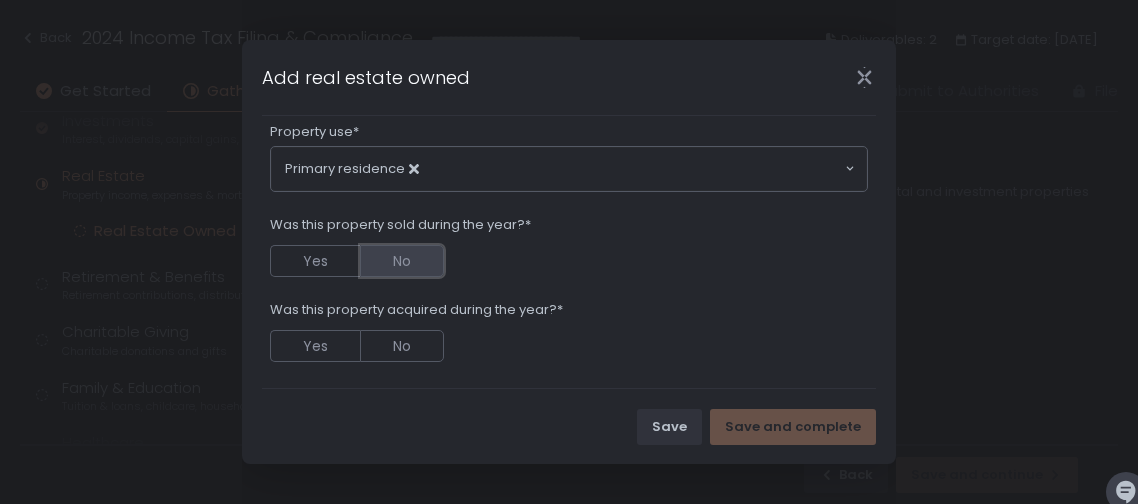 click on "No" at bounding box center [402, 261] 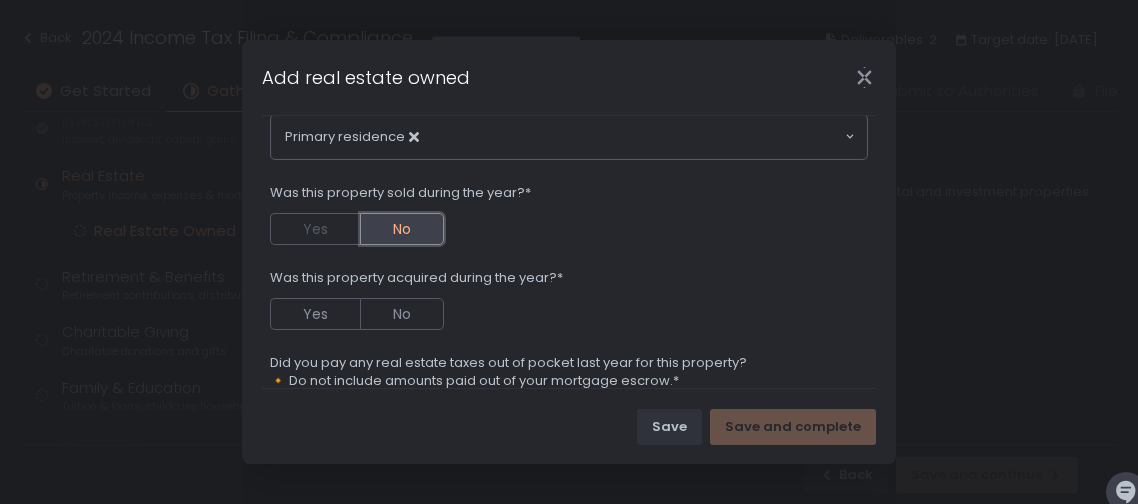 scroll, scrollTop: 368, scrollLeft: 0, axis: vertical 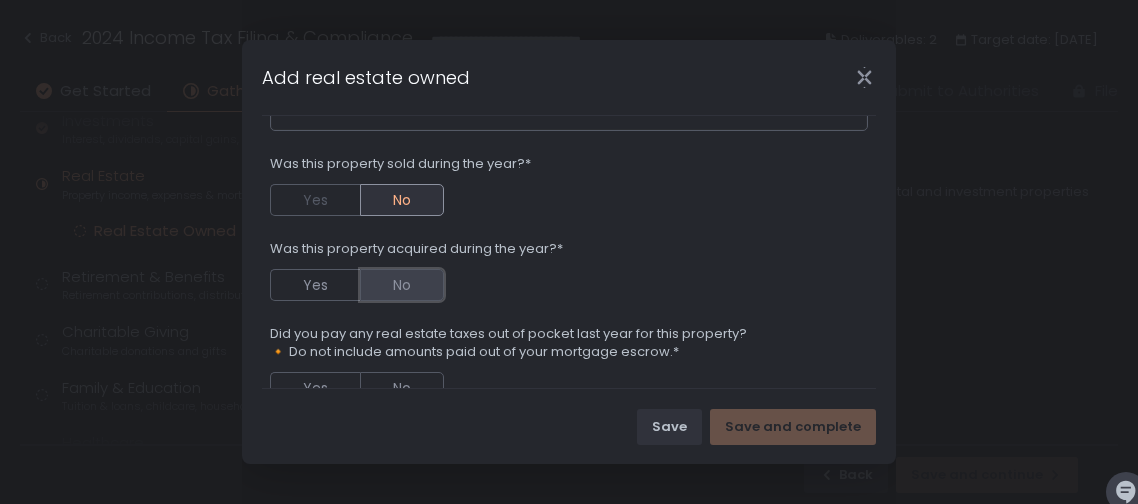 click on "No" at bounding box center (402, 285) 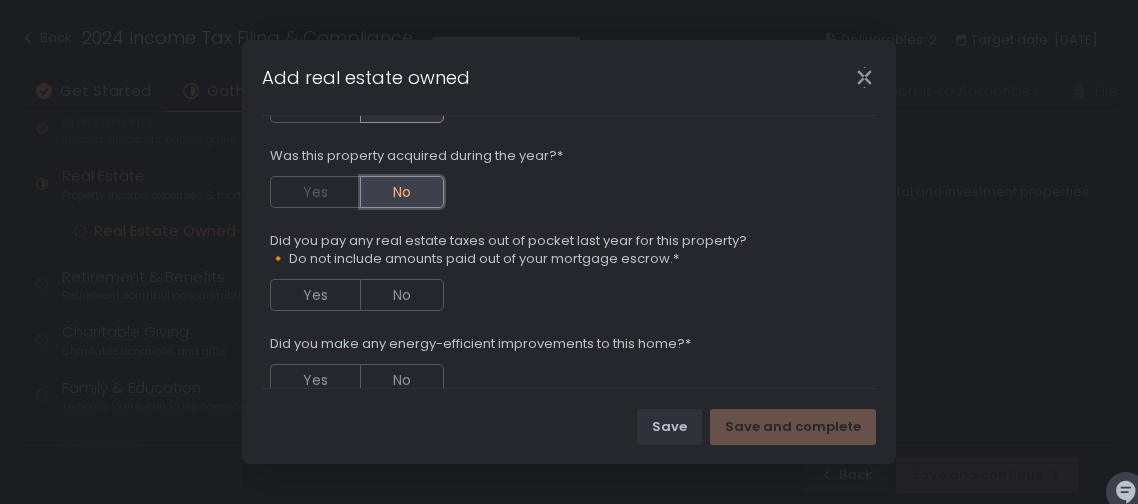 scroll, scrollTop: 462, scrollLeft: 0, axis: vertical 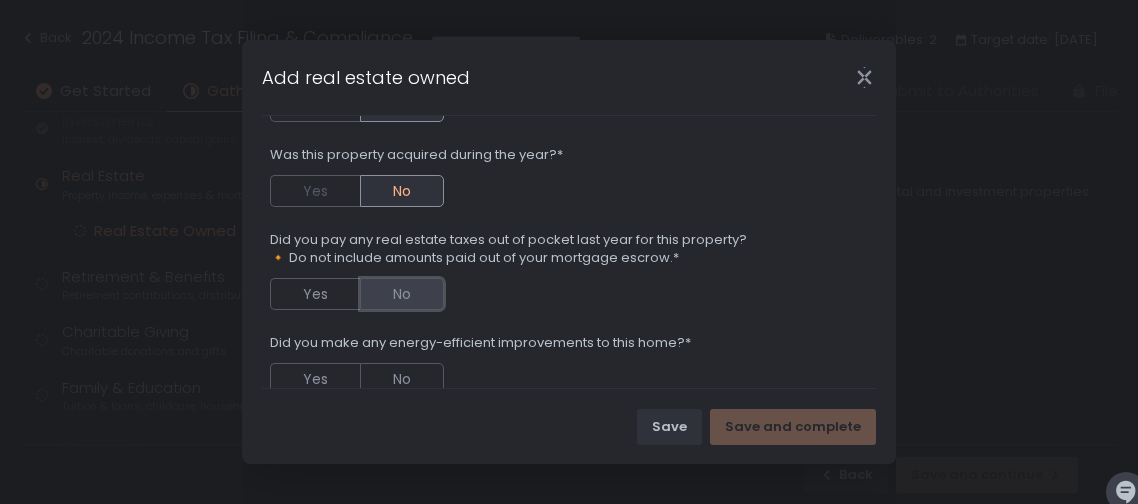 click on "No" at bounding box center (402, 294) 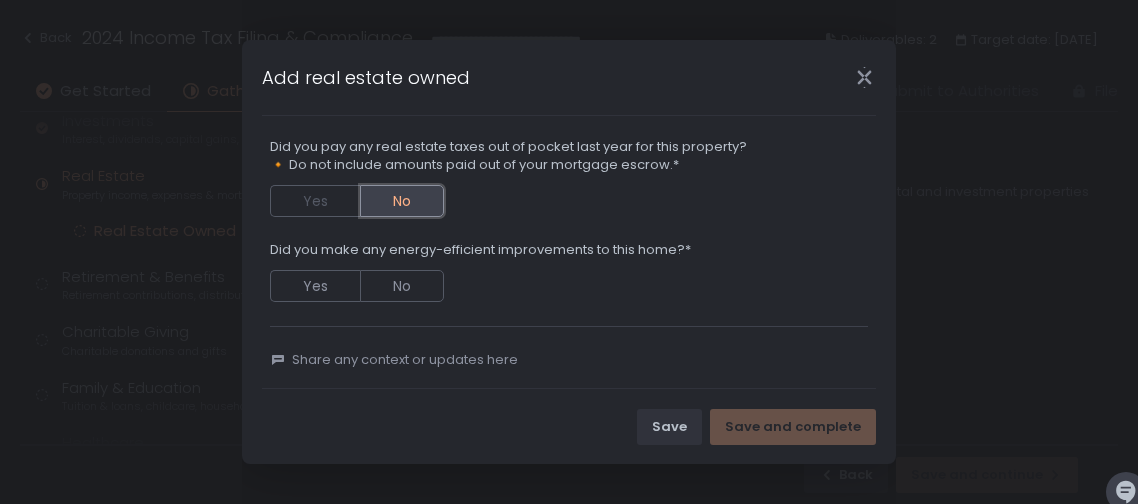 scroll, scrollTop: 558, scrollLeft: 0, axis: vertical 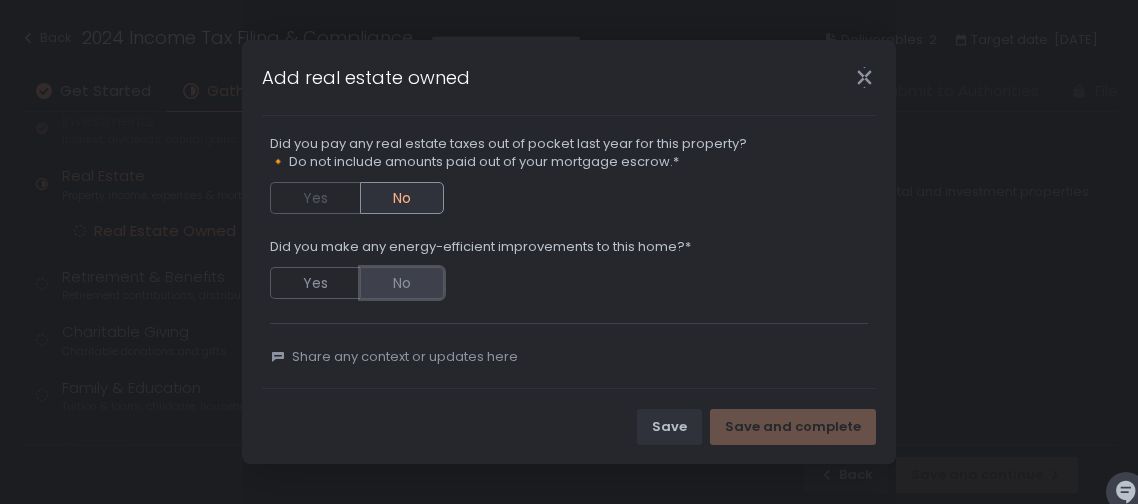 click on "No" at bounding box center (402, 283) 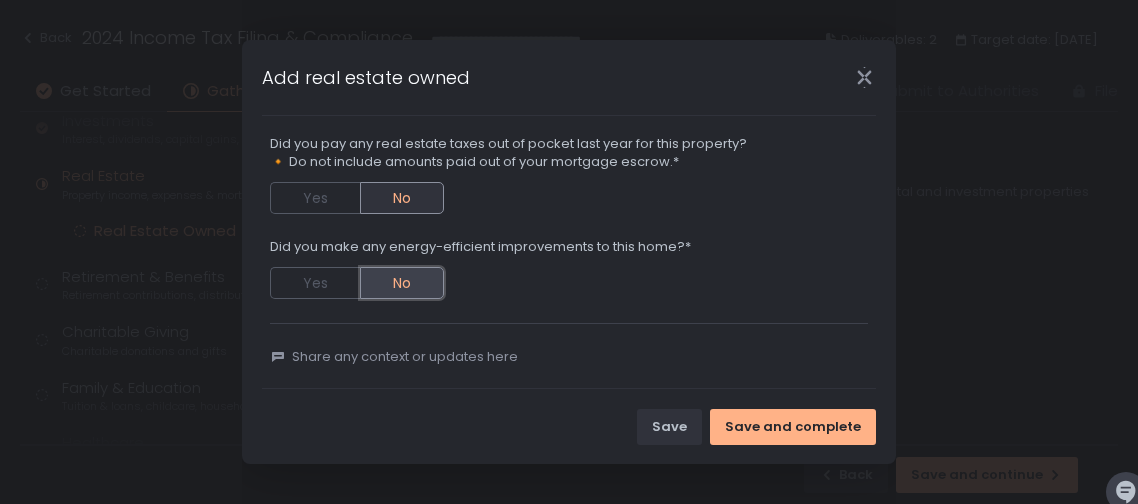 scroll, scrollTop: 572, scrollLeft: 0, axis: vertical 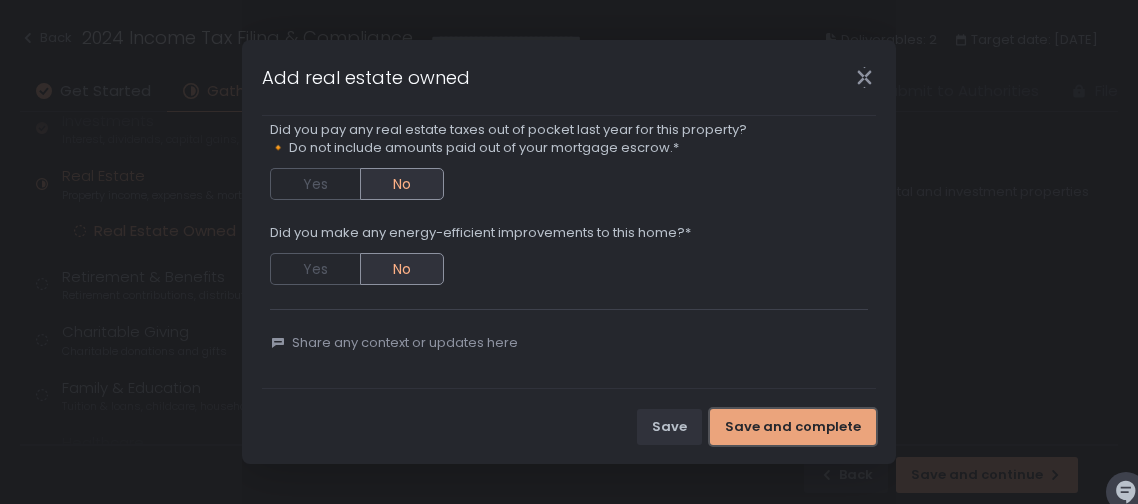click on "Save and complete" at bounding box center (793, 427) 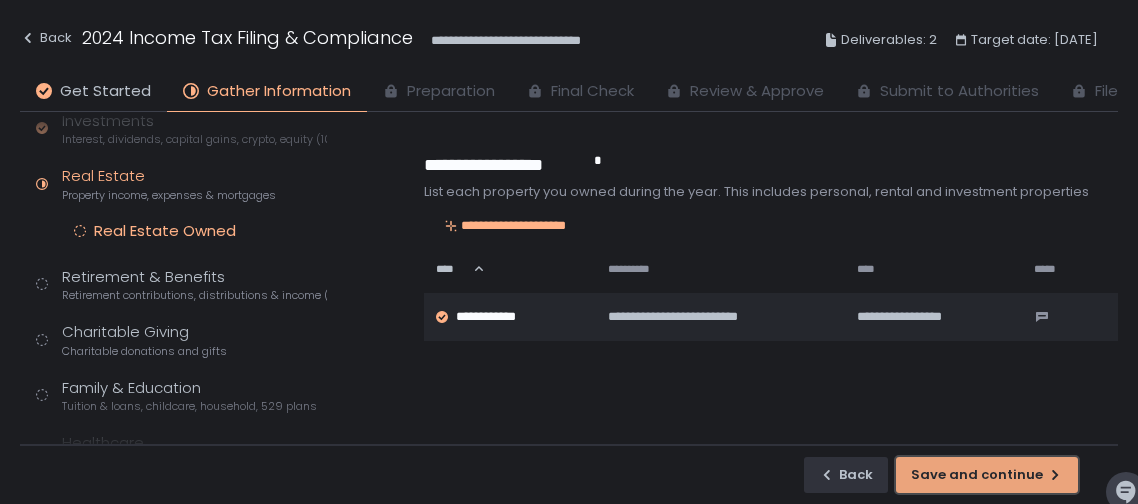 click on "Save and continue" 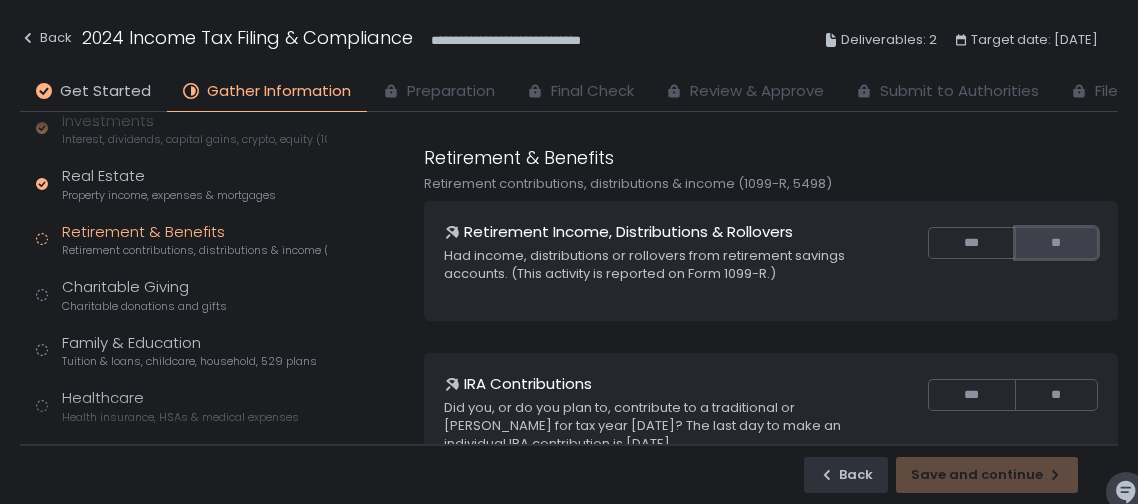 click on "**" at bounding box center (1056, 243) 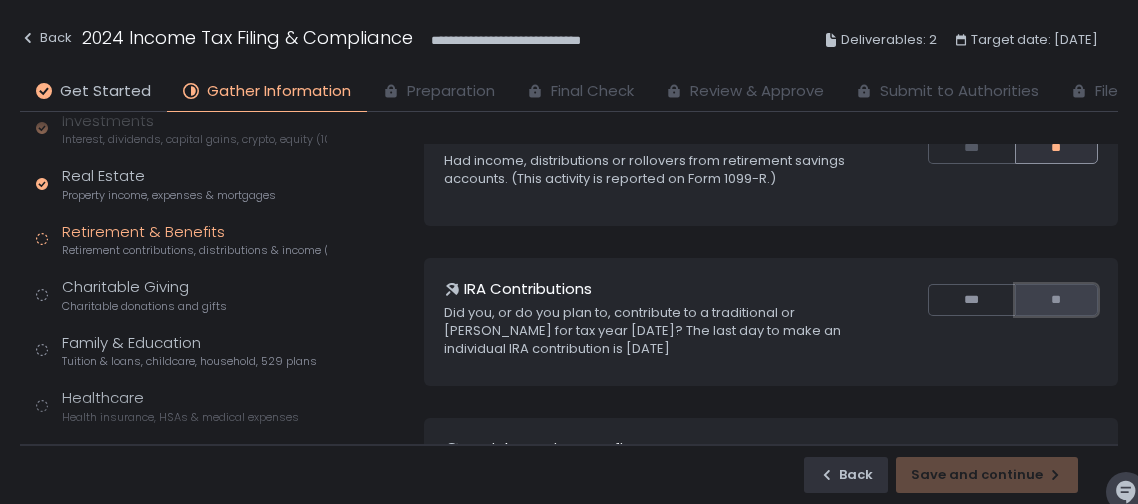 click on "**" at bounding box center (1056, 300) 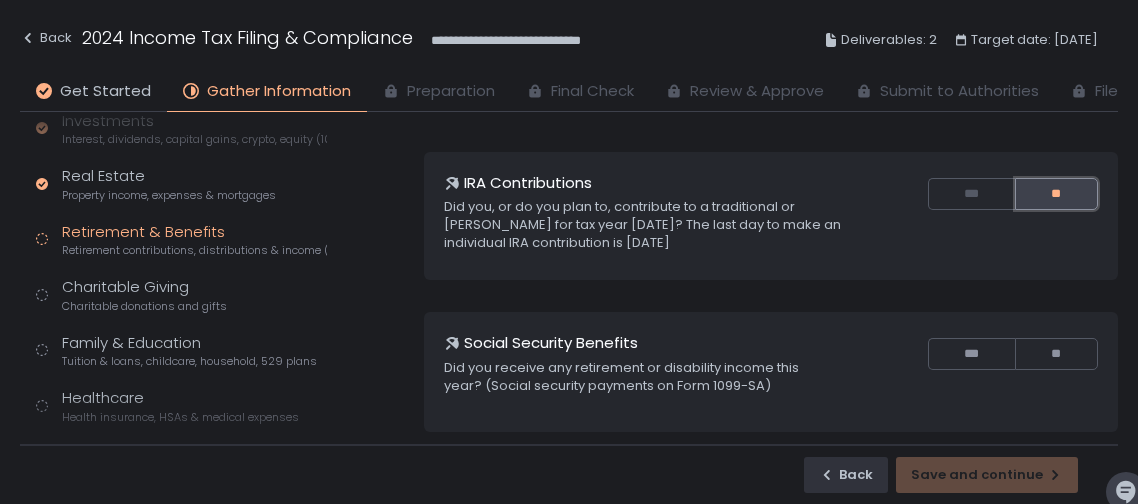 scroll, scrollTop: 237, scrollLeft: 0, axis: vertical 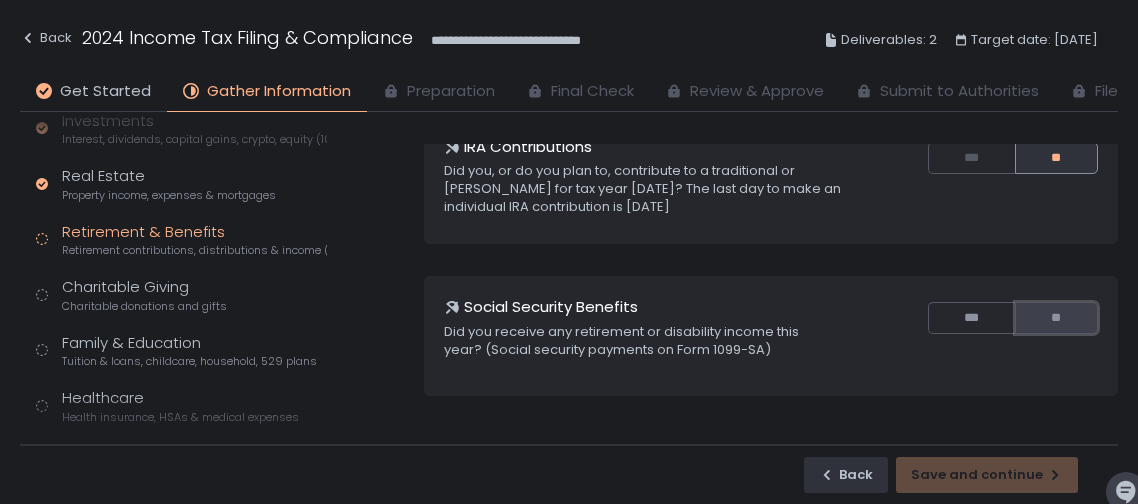 click on "**" at bounding box center [1056, 318] 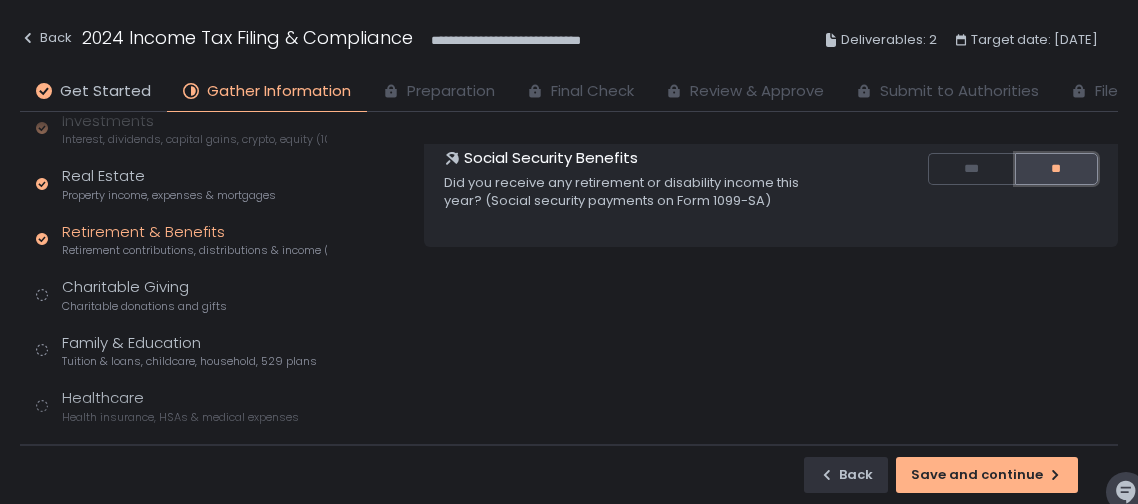 scroll, scrollTop: 389, scrollLeft: 0, axis: vertical 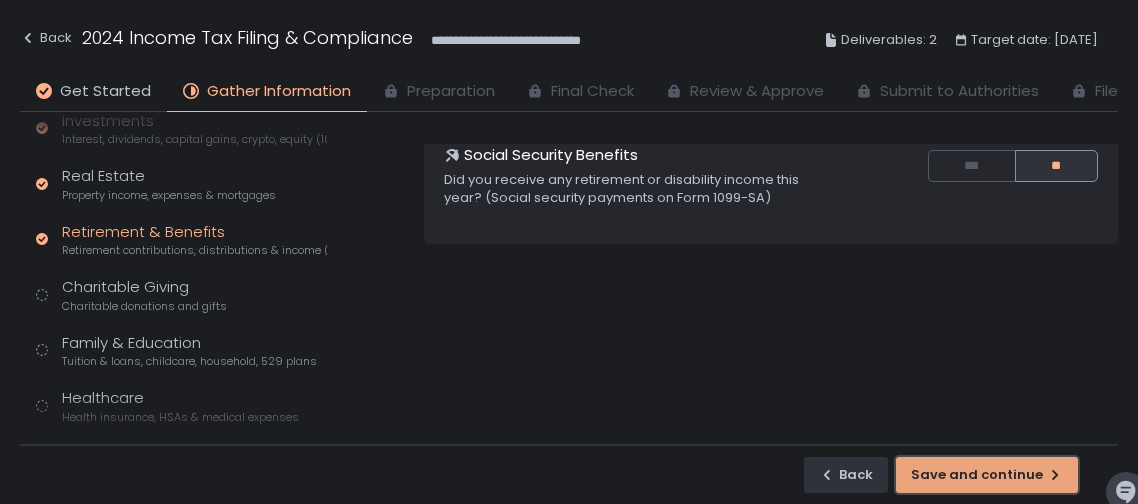 click on "Save and continue" at bounding box center (987, 475) 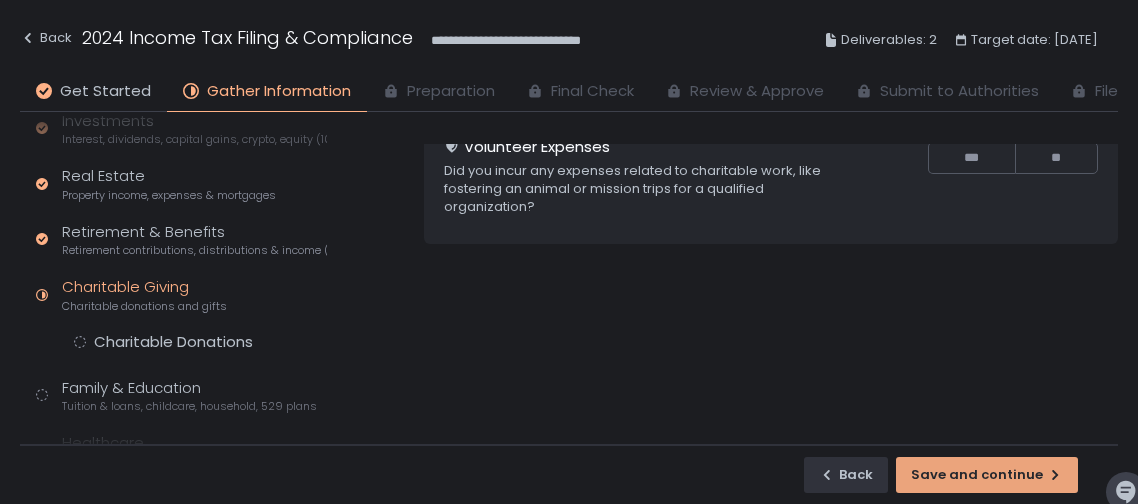 scroll, scrollTop: 0, scrollLeft: 0, axis: both 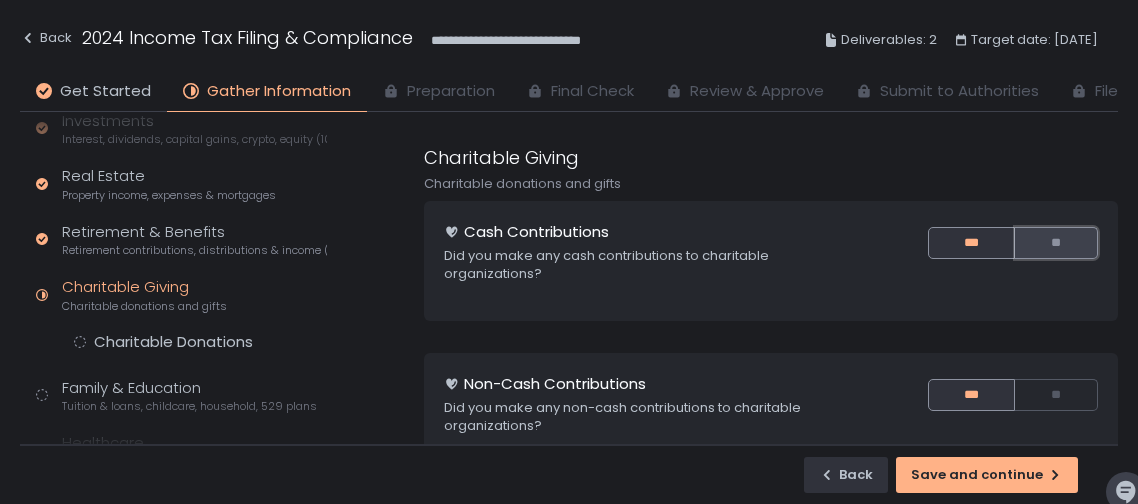 click on "**" at bounding box center (1056, 243) 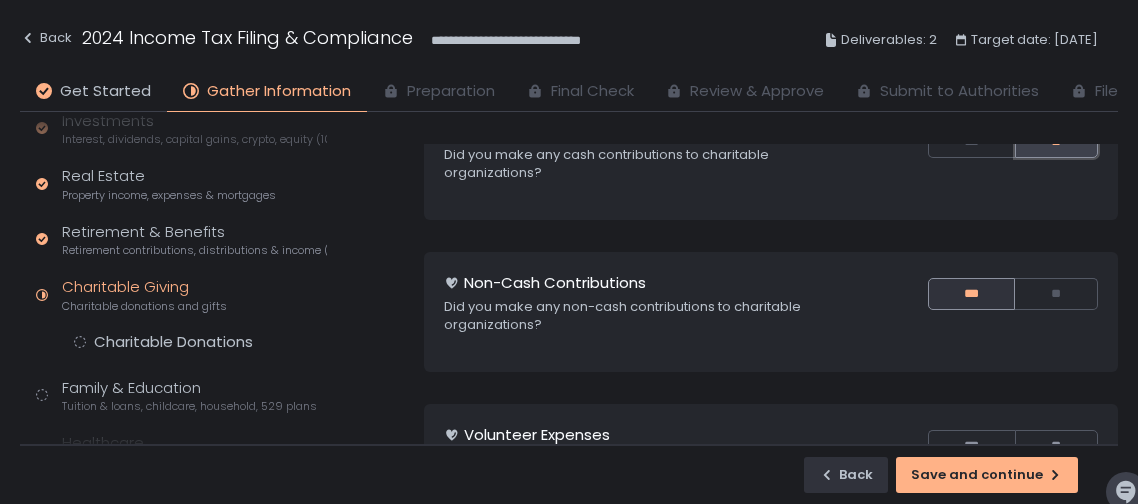 scroll, scrollTop: 102, scrollLeft: 0, axis: vertical 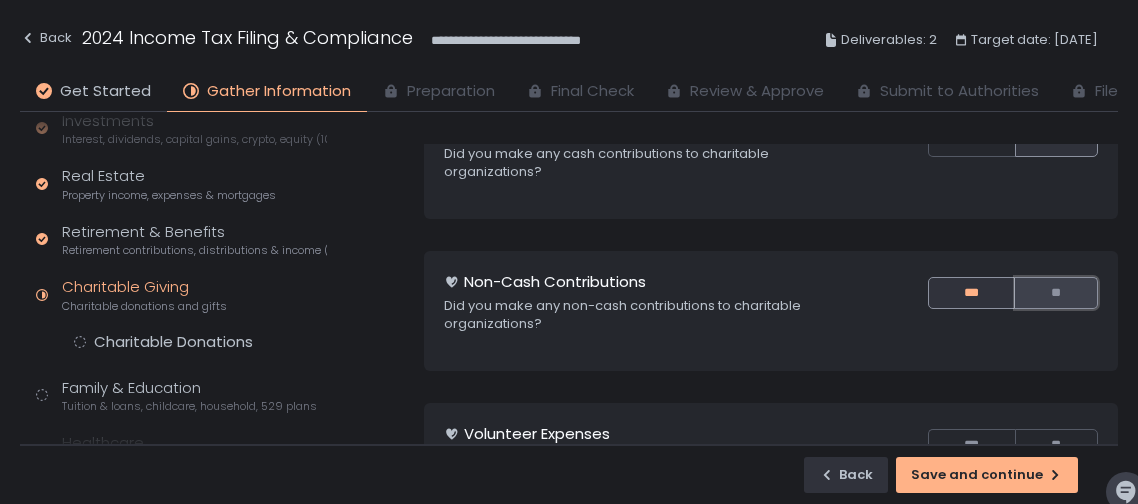 click on "**" at bounding box center [1056, 293] 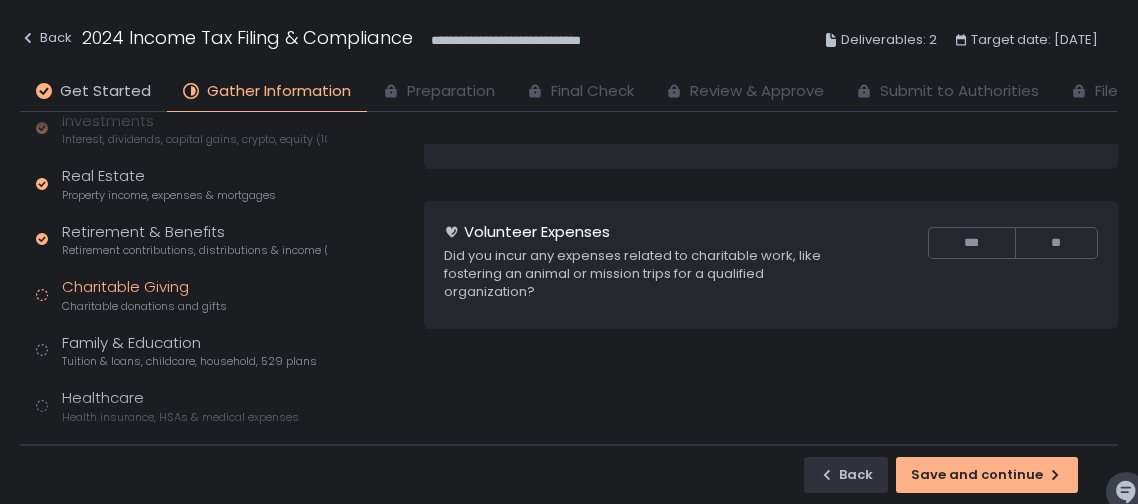 scroll, scrollTop: 306, scrollLeft: 0, axis: vertical 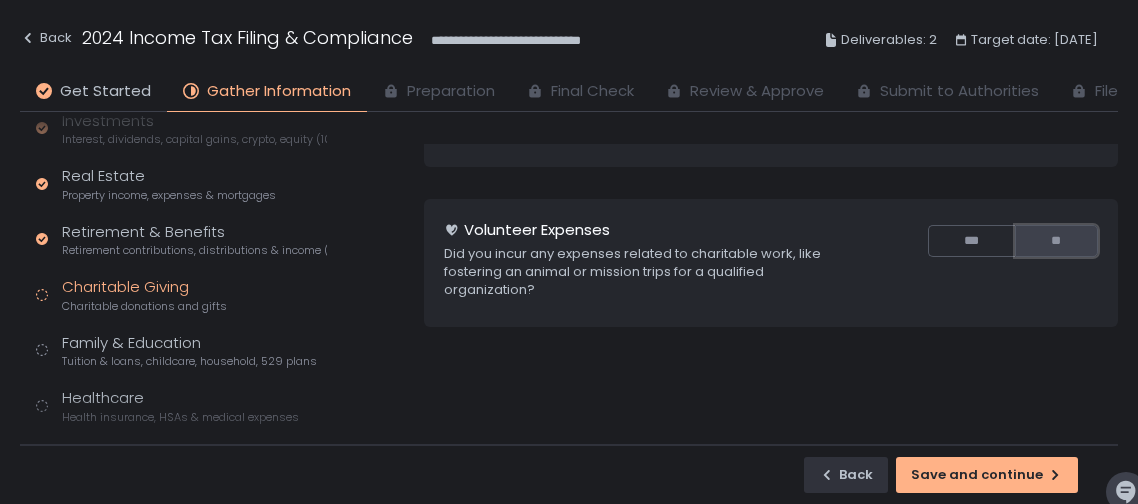 click on "**" at bounding box center [1056, 241] 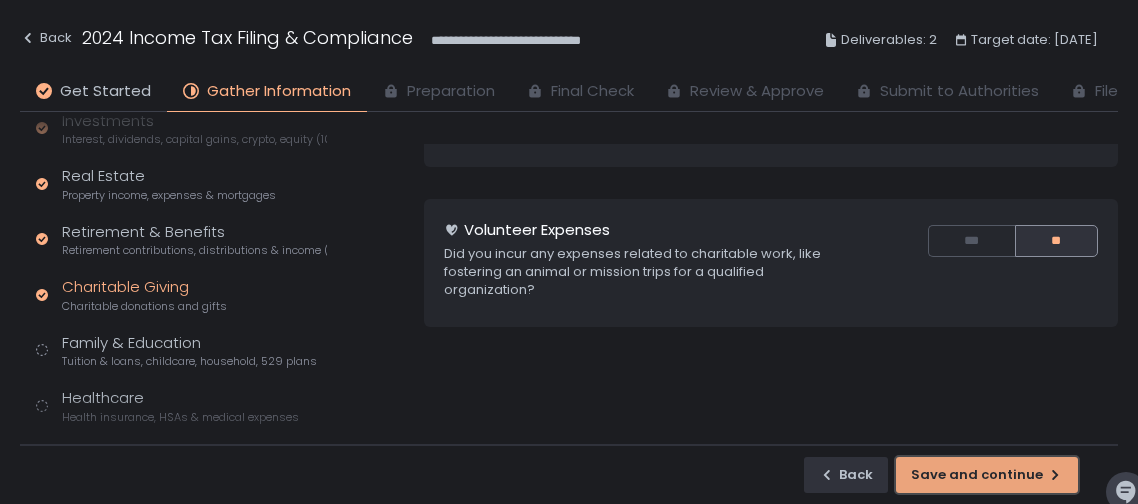 click on "Save and continue" 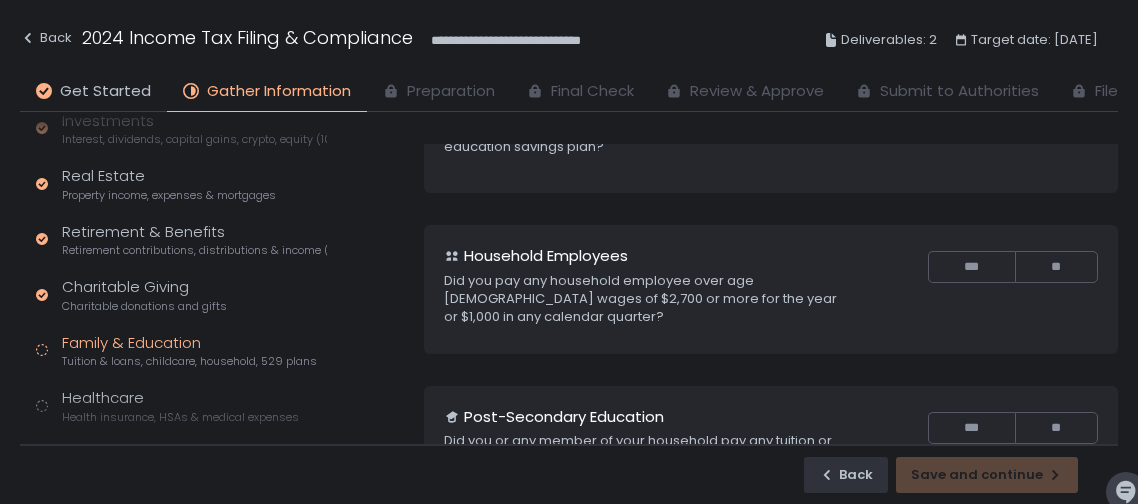 scroll, scrollTop: 0, scrollLeft: 0, axis: both 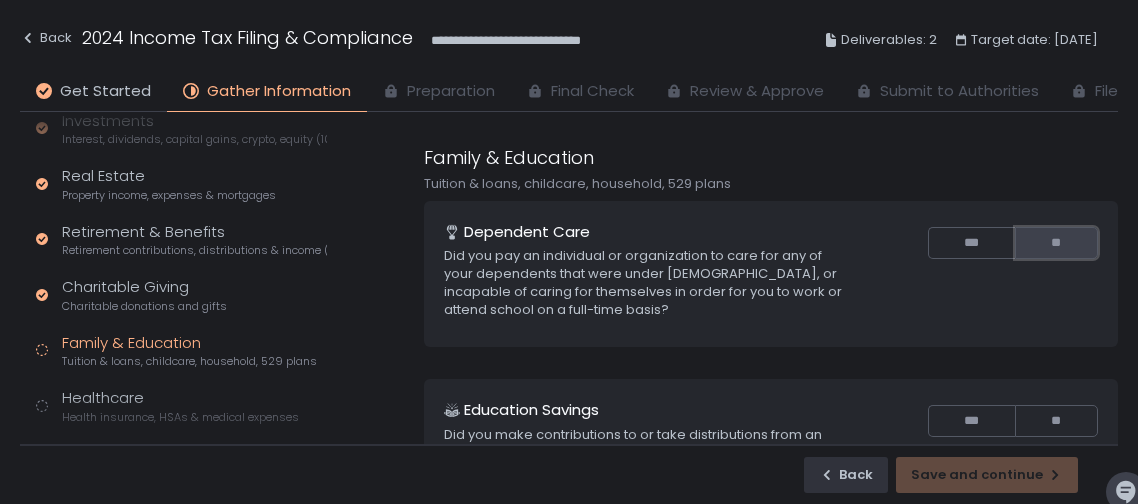 click on "**" at bounding box center (1056, 243) 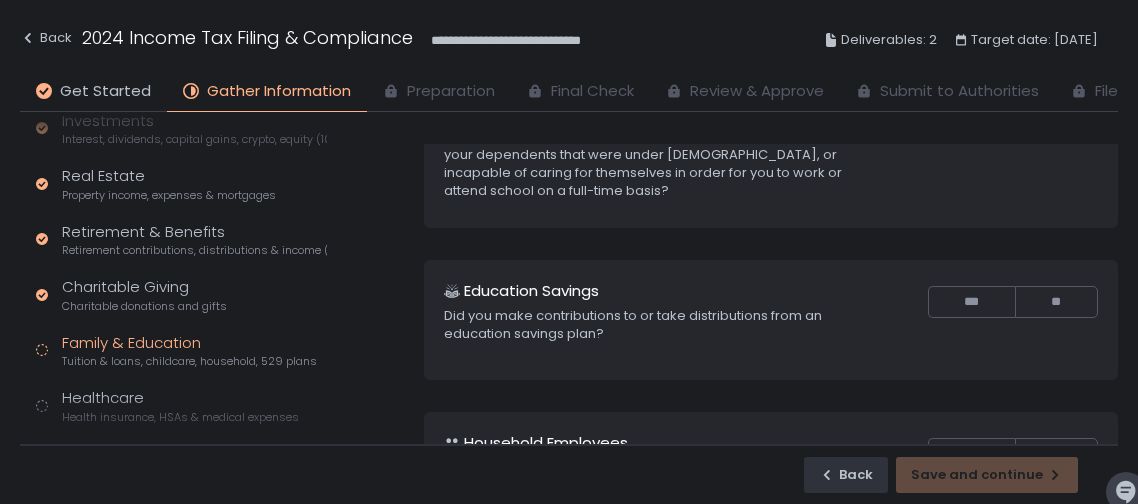 scroll, scrollTop: 125, scrollLeft: 0, axis: vertical 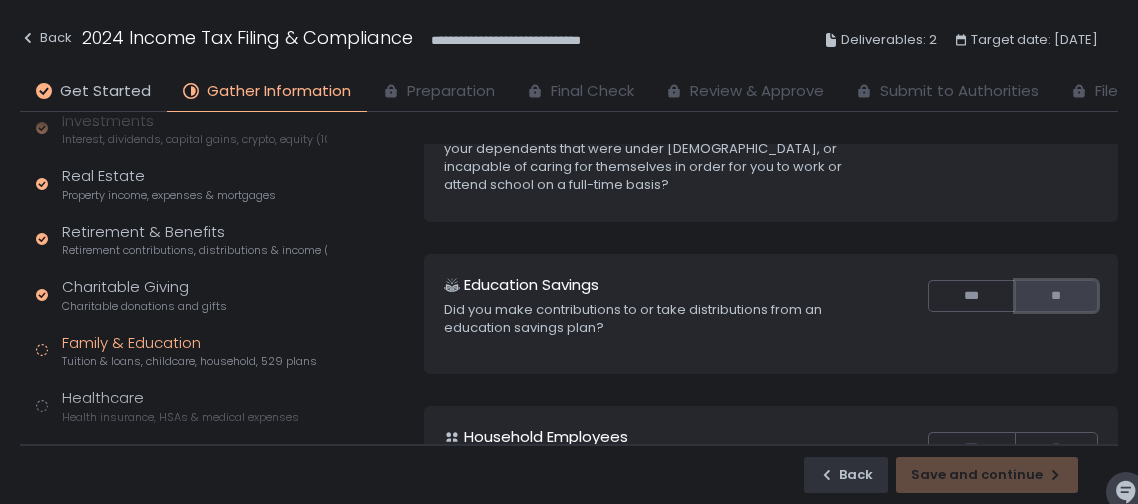 click on "**" at bounding box center (1056, 296) 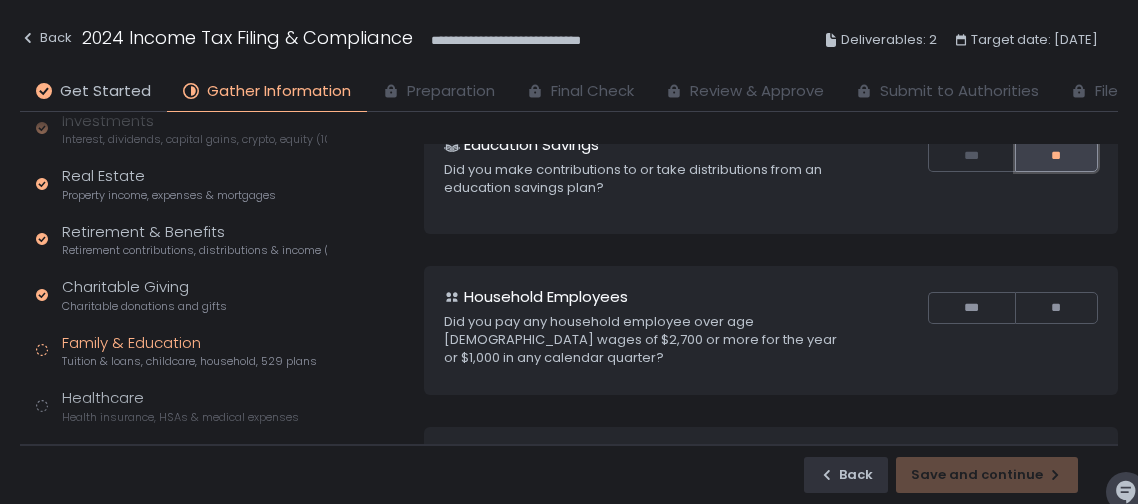 scroll, scrollTop: 283, scrollLeft: 0, axis: vertical 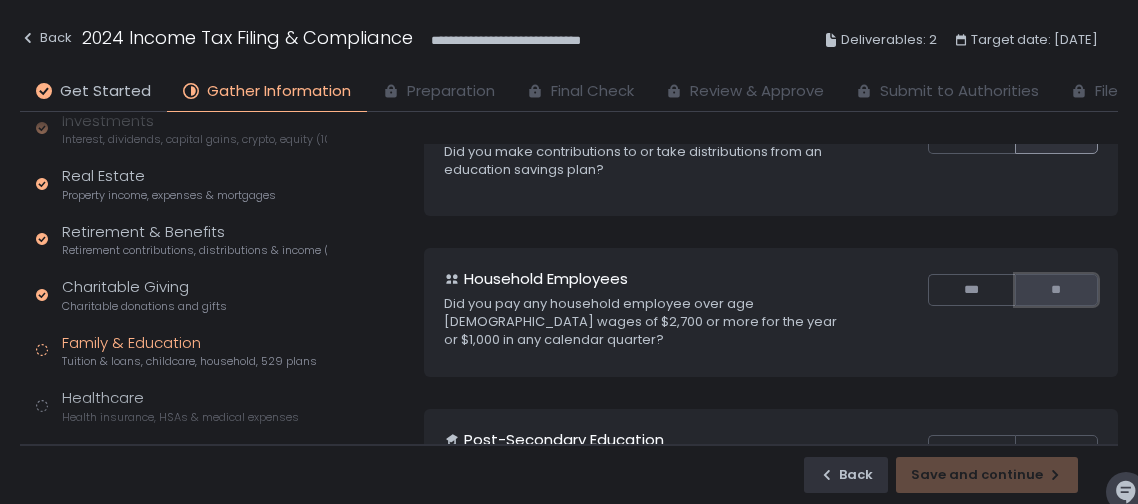 click on "**" at bounding box center (1056, 290) 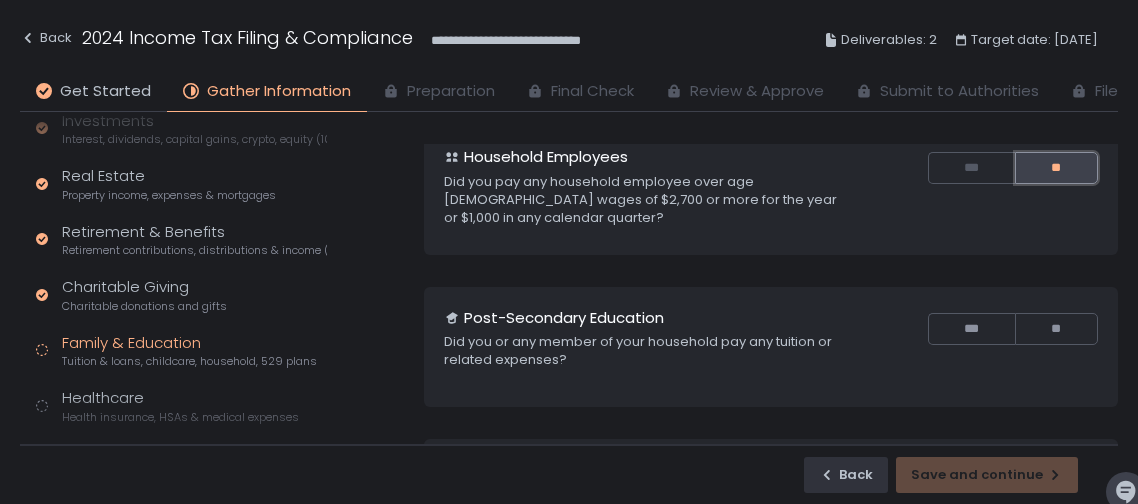 scroll, scrollTop: 426, scrollLeft: 0, axis: vertical 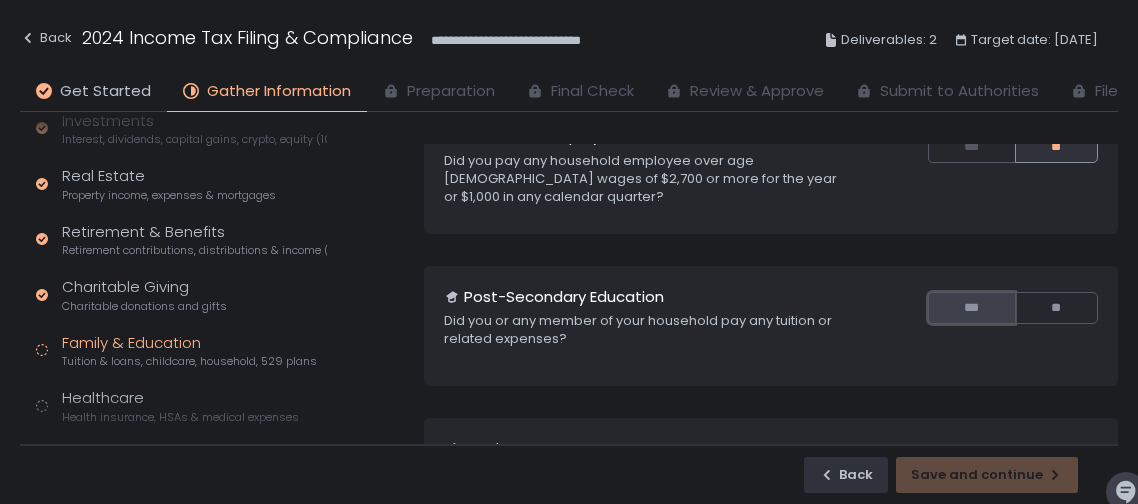 click on "***" at bounding box center [971, 308] 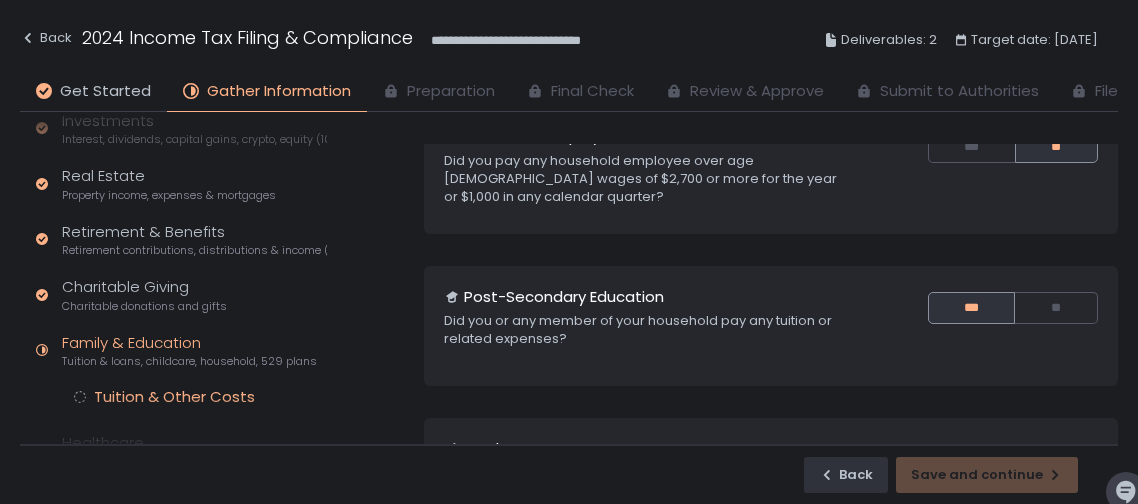 click on "Tuition & Other Costs" 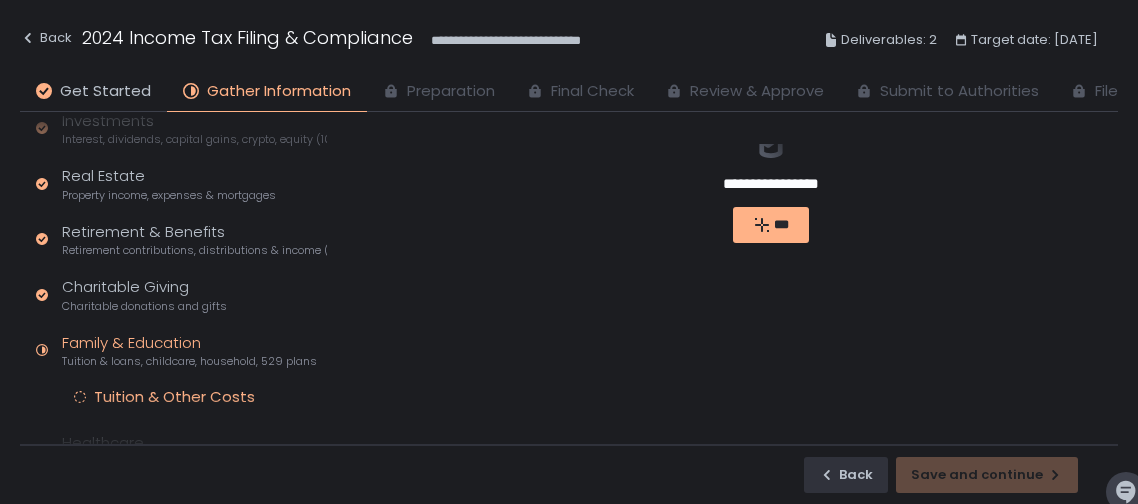 scroll, scrollTop: 84, scrollLeft: 0, axis: vertical 